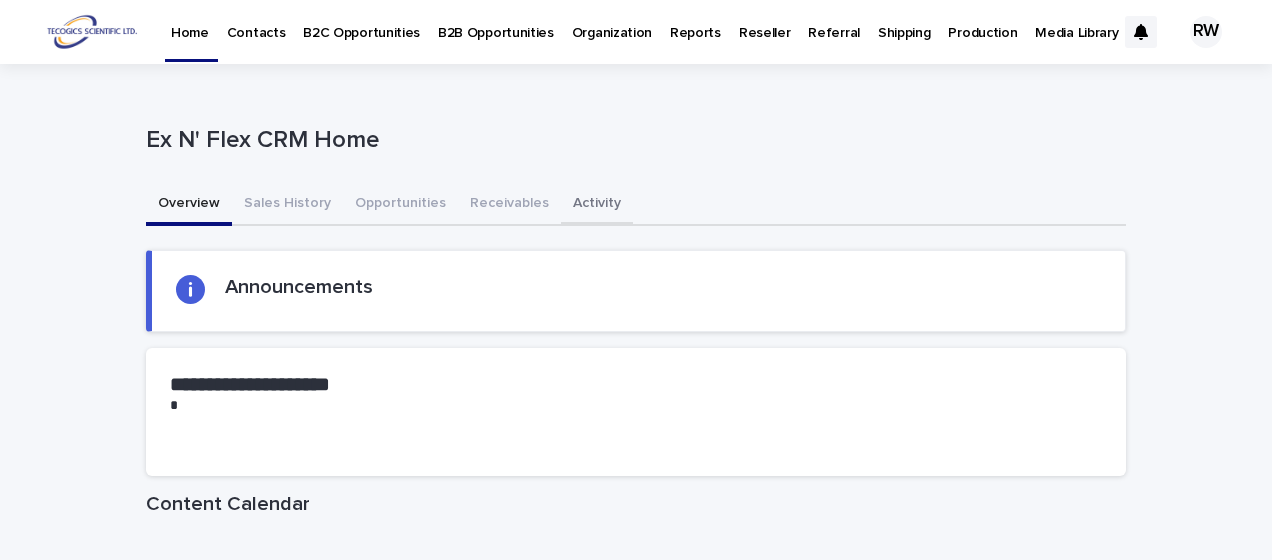 scroll, scrollTop: 0, scrollLeft: 0, axis: both 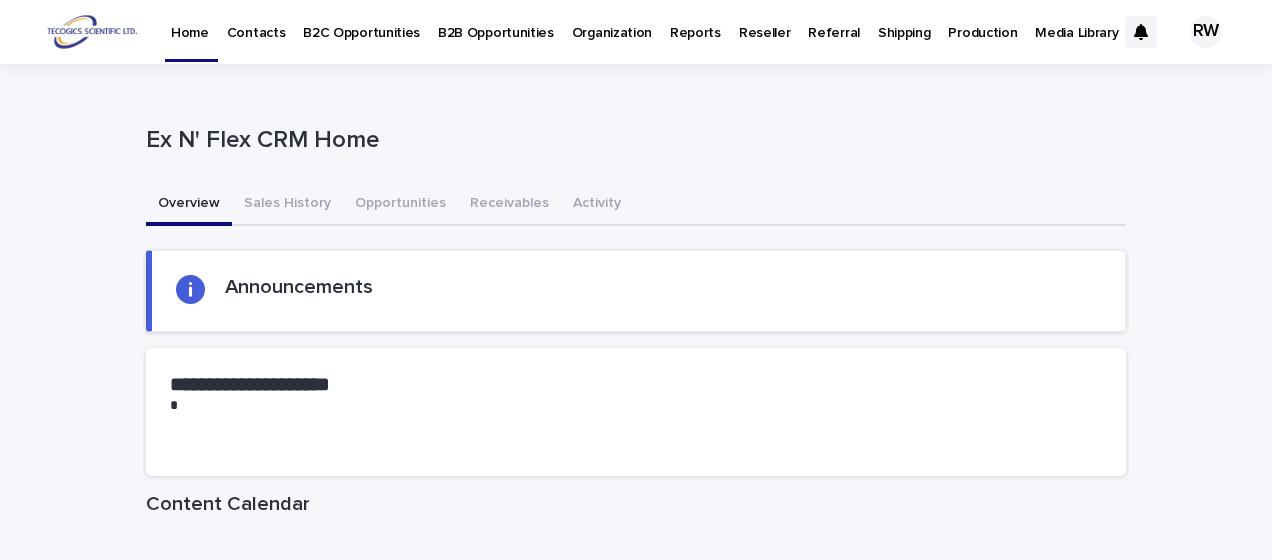 click on "B2B Opportunities" at bounding box center (496, 21) 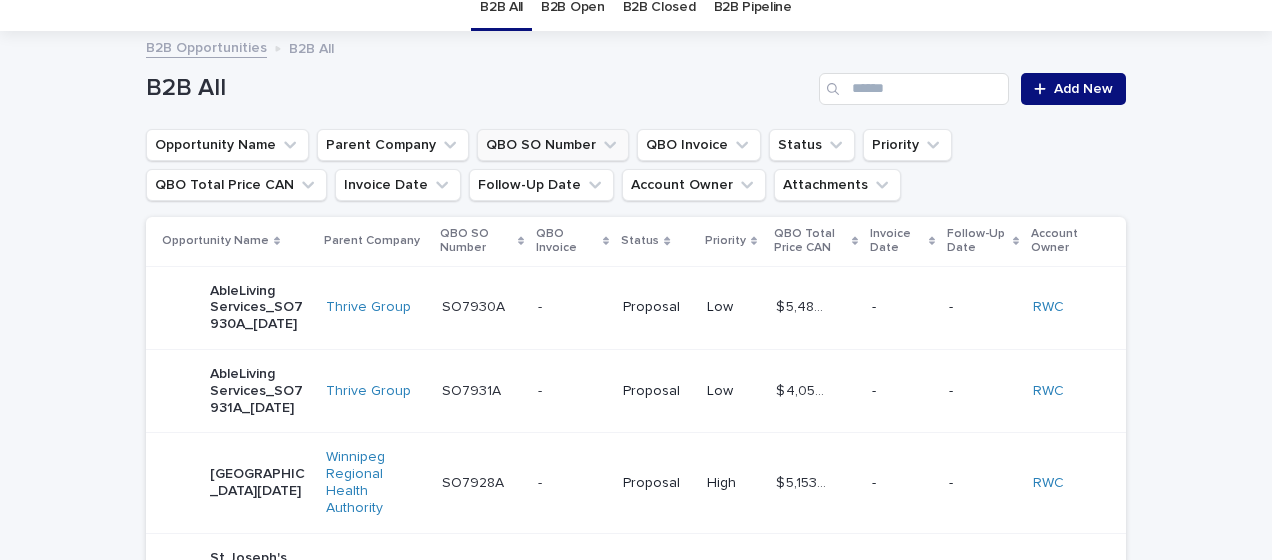 scroll, scrollTop: 100, scrollLeft: 0, axis: vertical 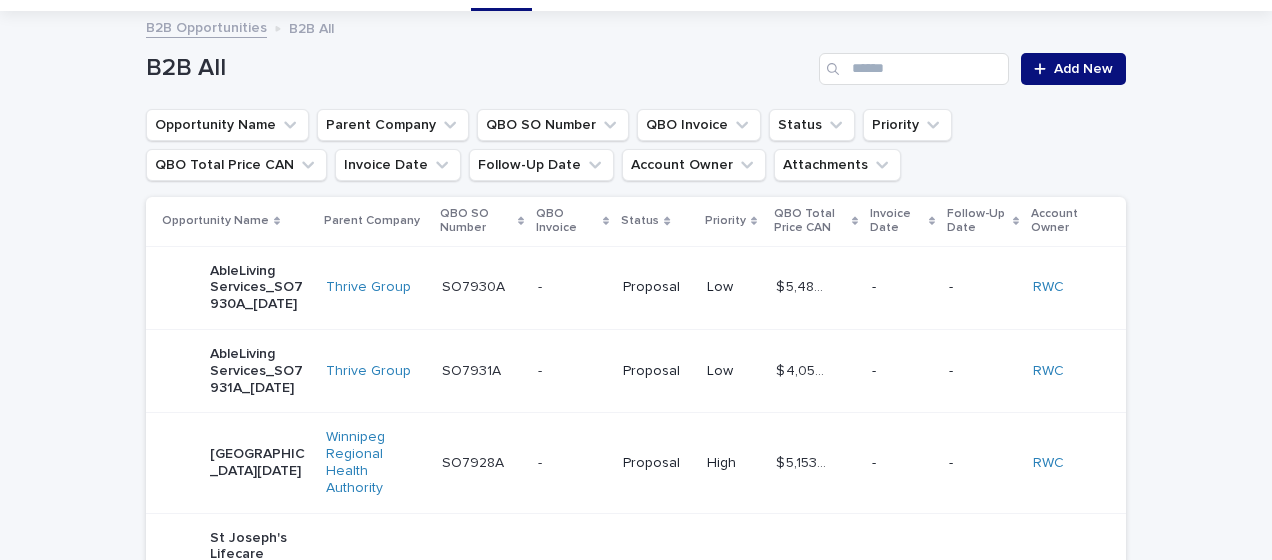 click at bounding box center (572, 287) 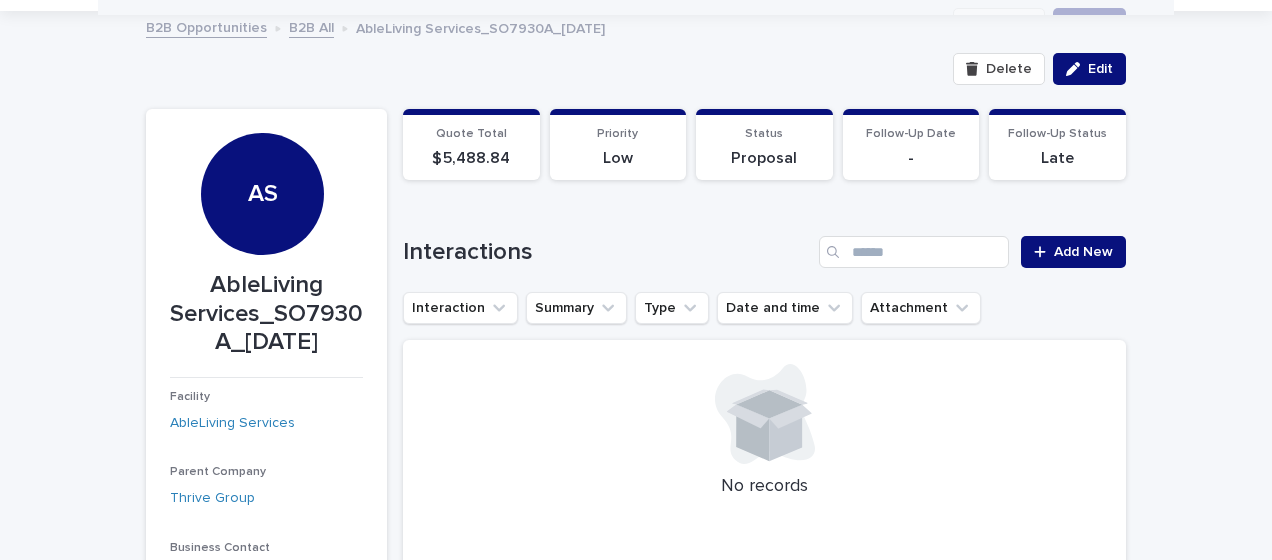 scroll, scrollTop: 100, scrollLeft: 0, axis: vertical 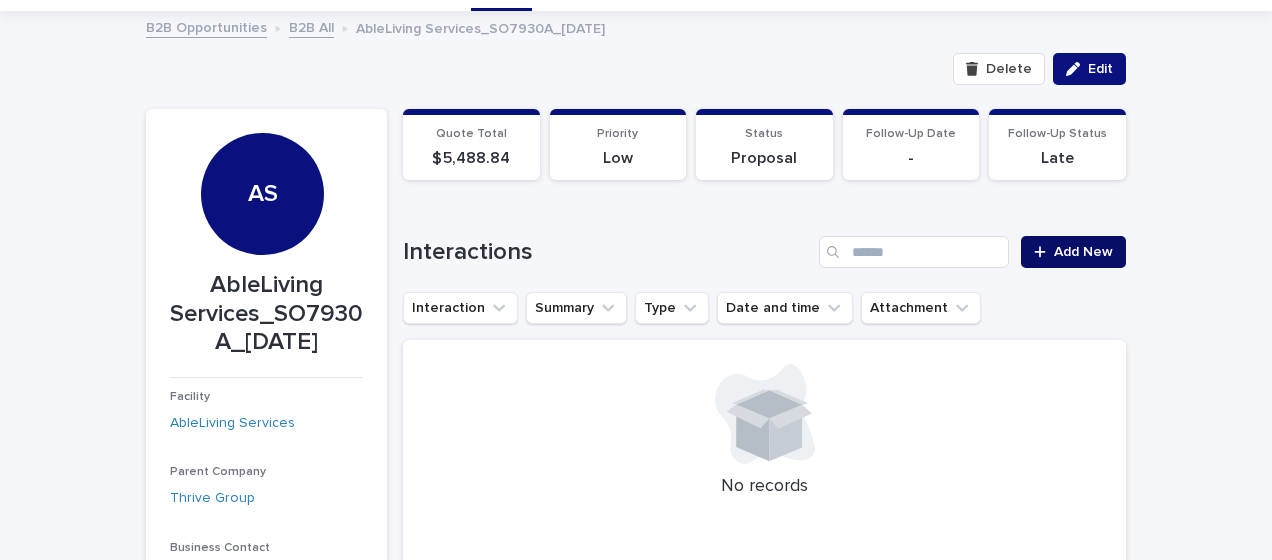 click on "Add New" at bounding box center [1083, 252] 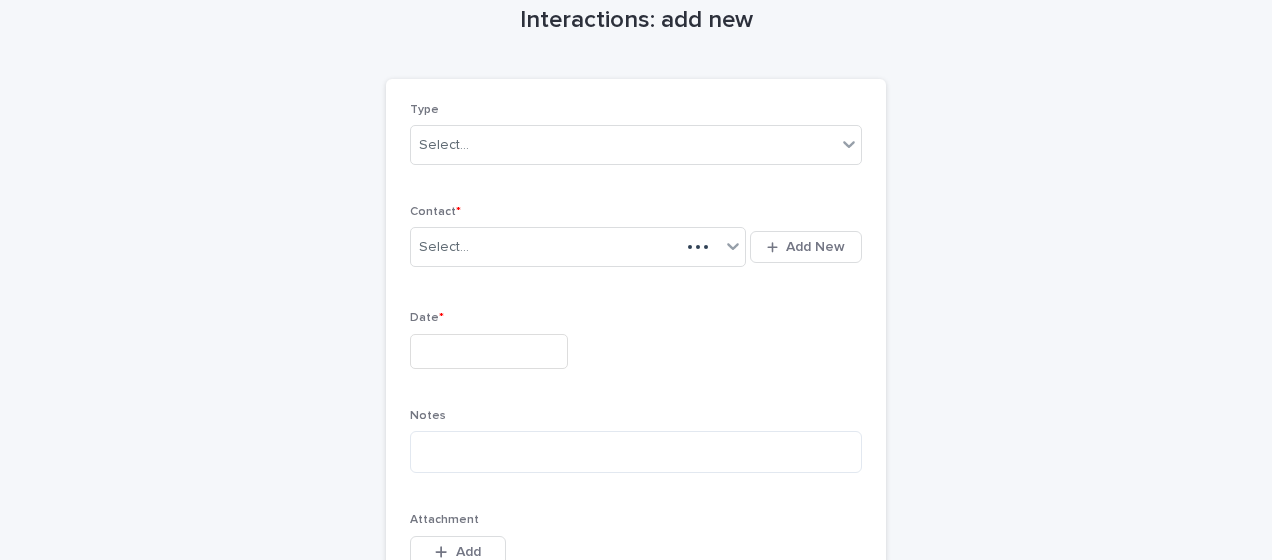 scroll, scrollTop: 118, scrollLeft: 0, axis: vertical 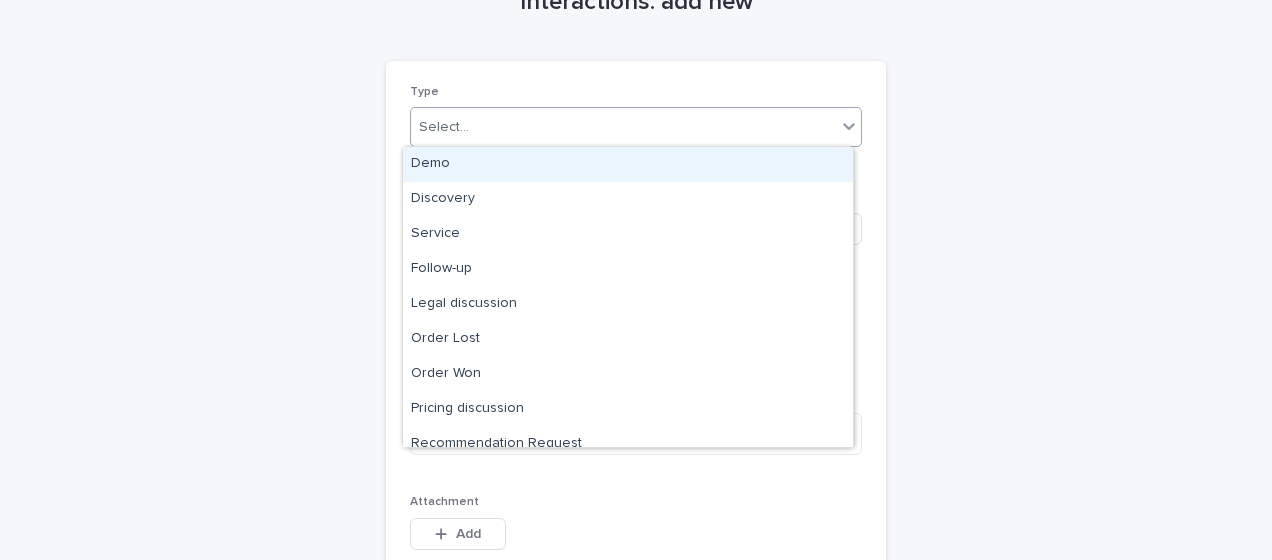 click on "Select..." at bounding box center (623, 127) 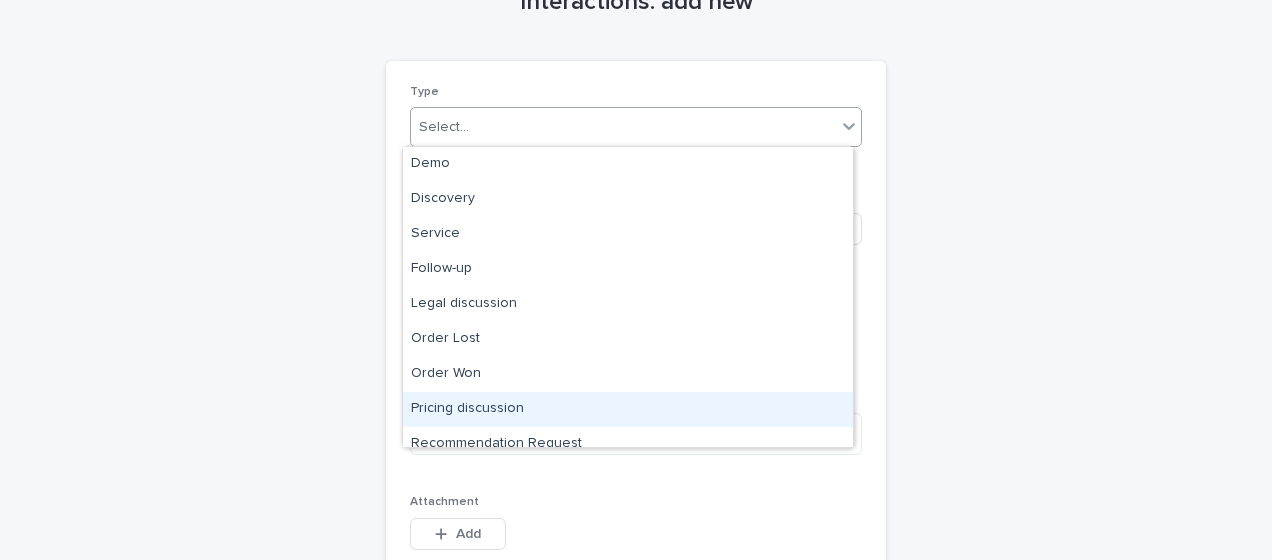 click on "Pricing discussion" at bounding box center (628, 409) 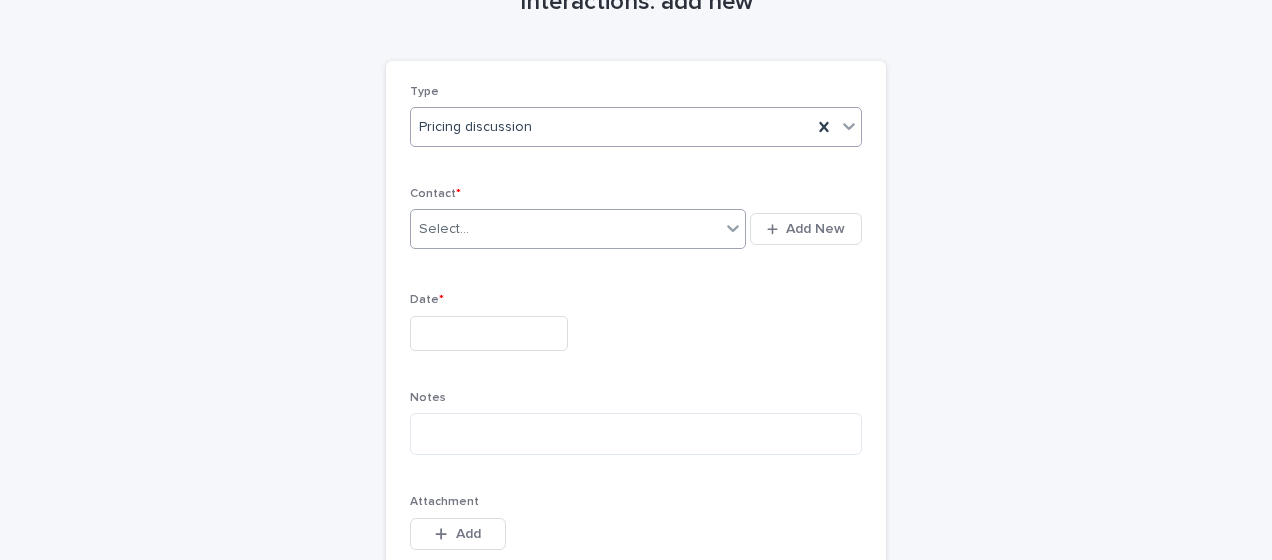 click on "Select..." at bounding box center [444, 229] 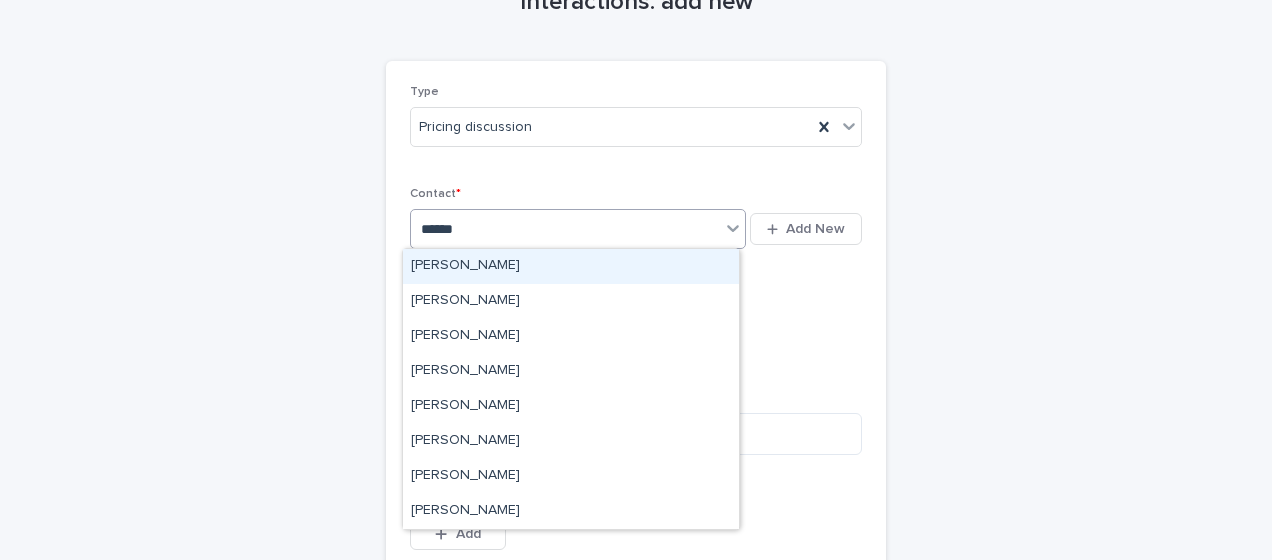 type on "*******" 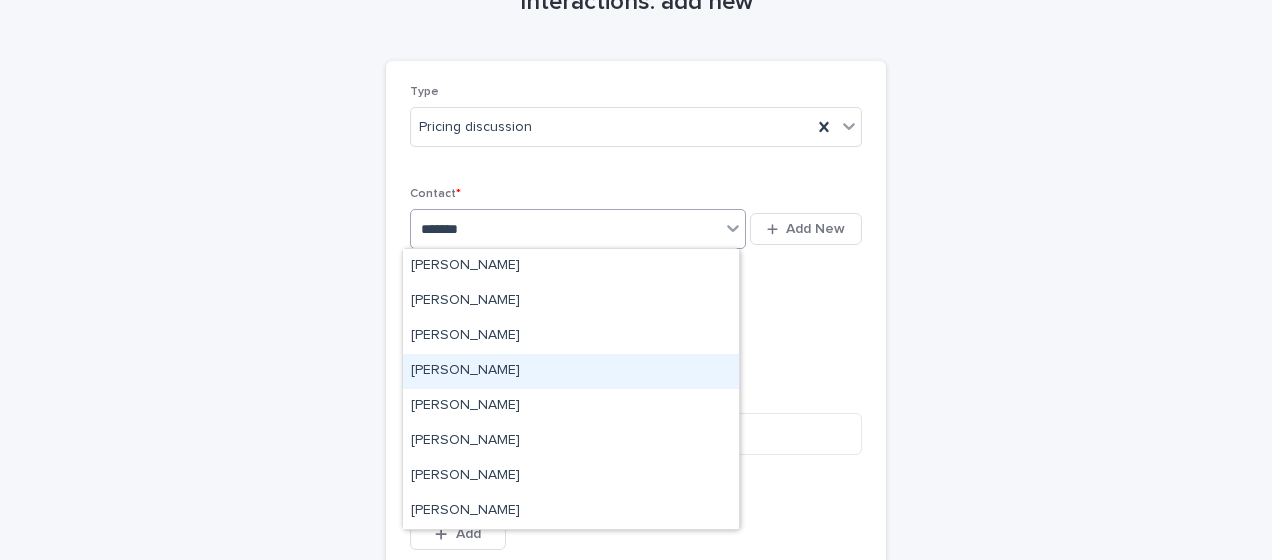 click on "[PERSON_NAME]" at bounding box center (571, 371) 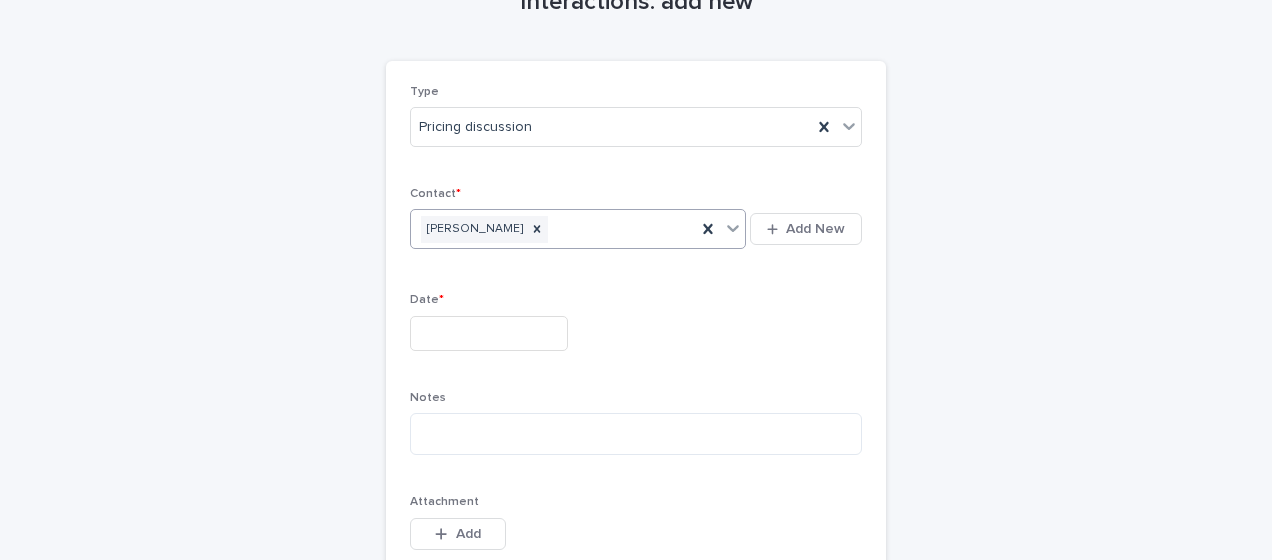 click at bounding box center [489, 333] 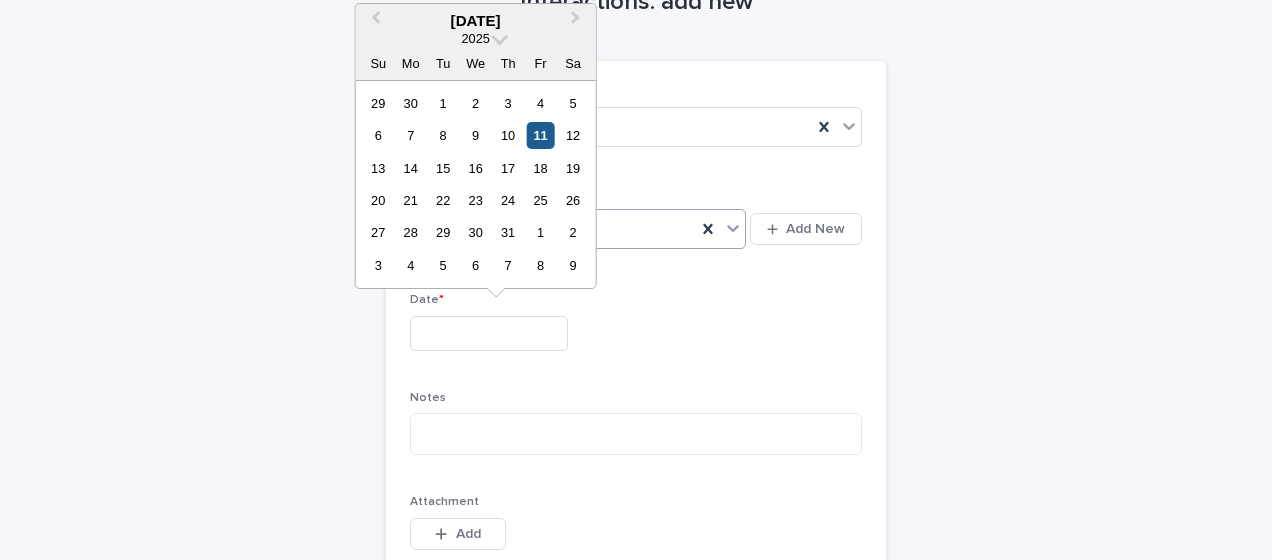 click on "11" at bounding box center [540, 135] 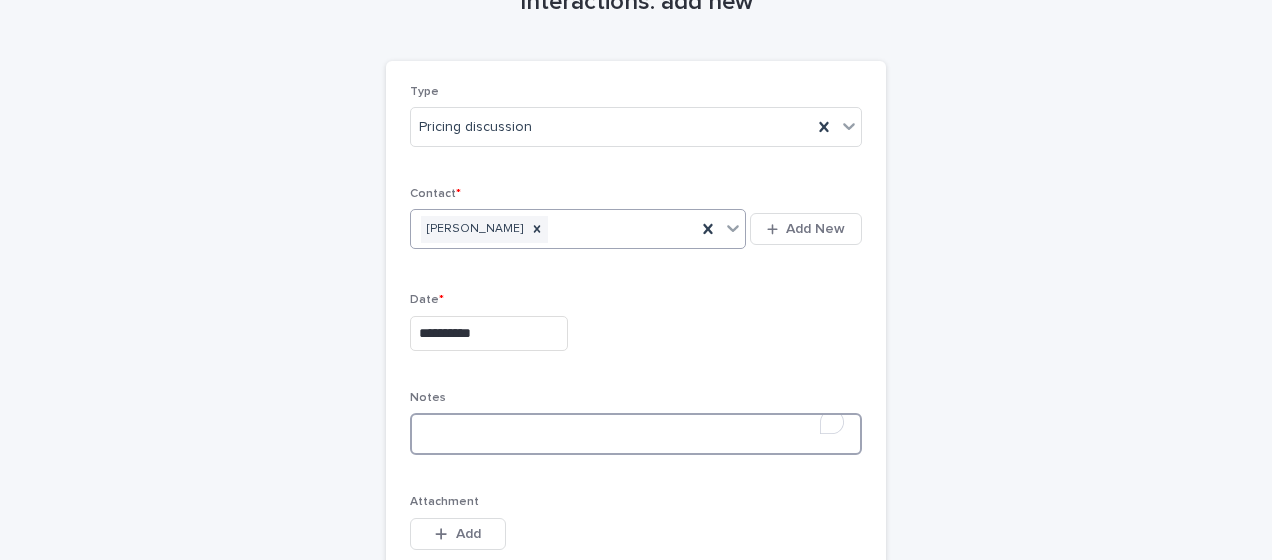 paste on "**********" 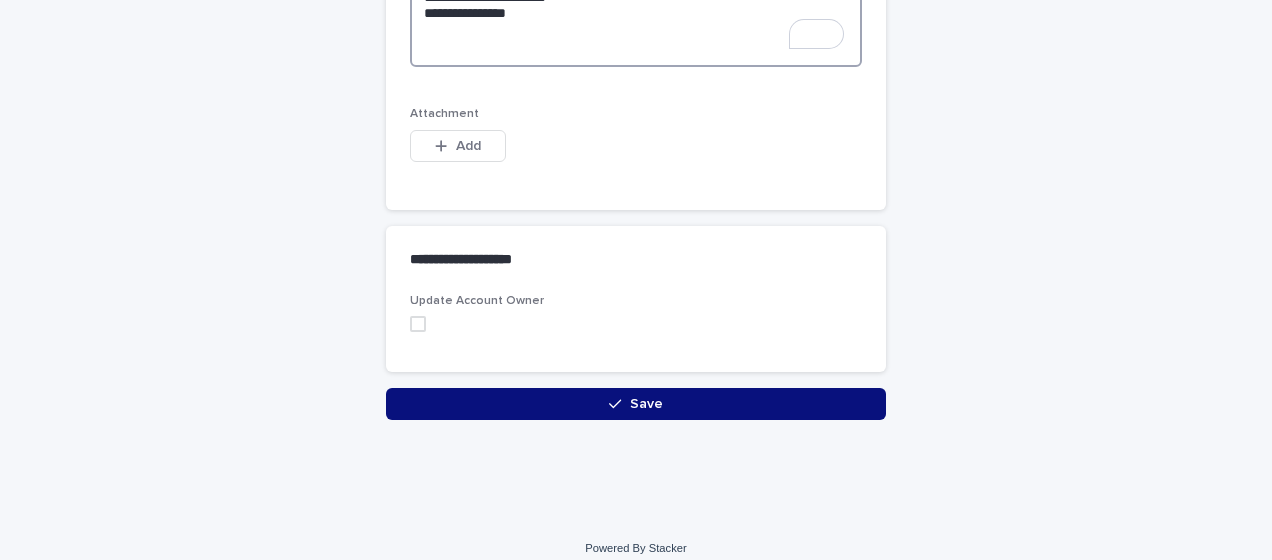 scroll, scrollTop: 923, scrollLeft: 0, axis: vertical 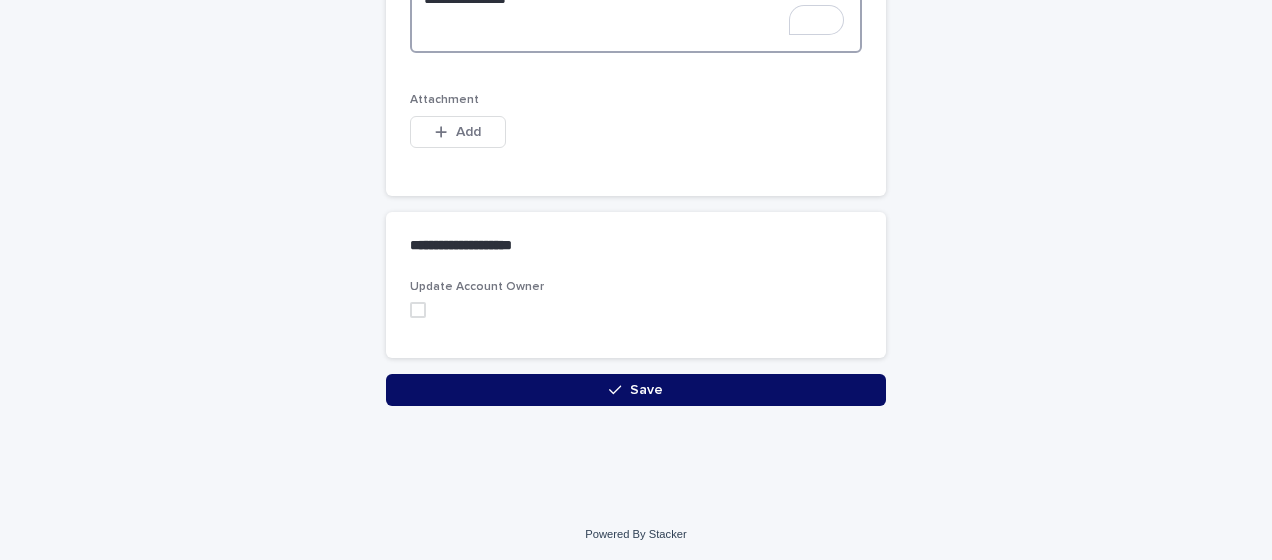 type on "**********" 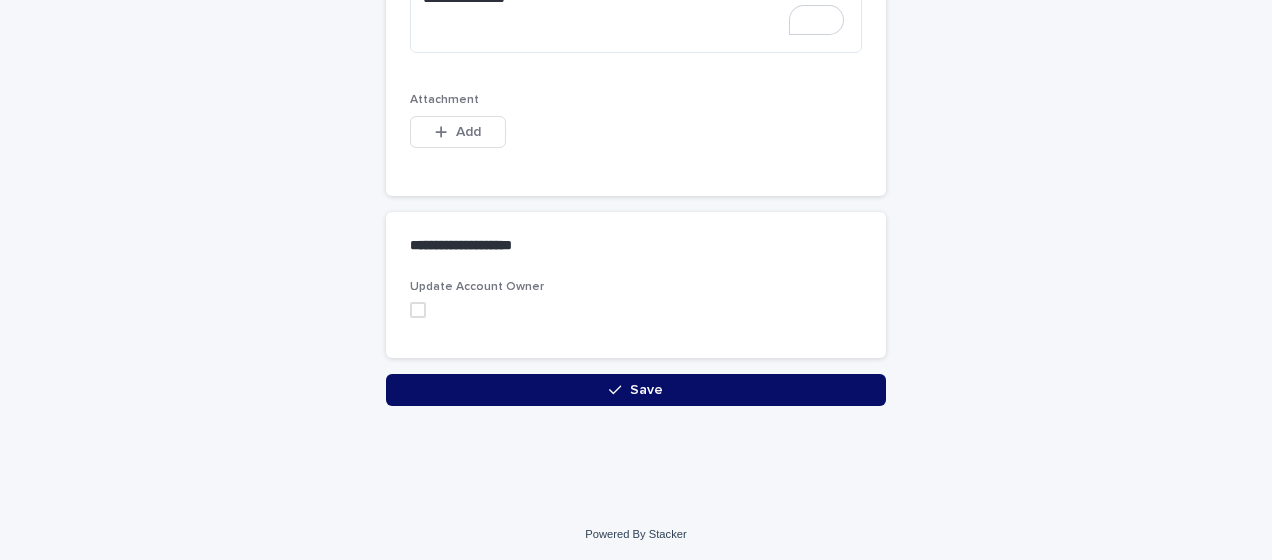 click on "Save" at bounding box center [636, 390] 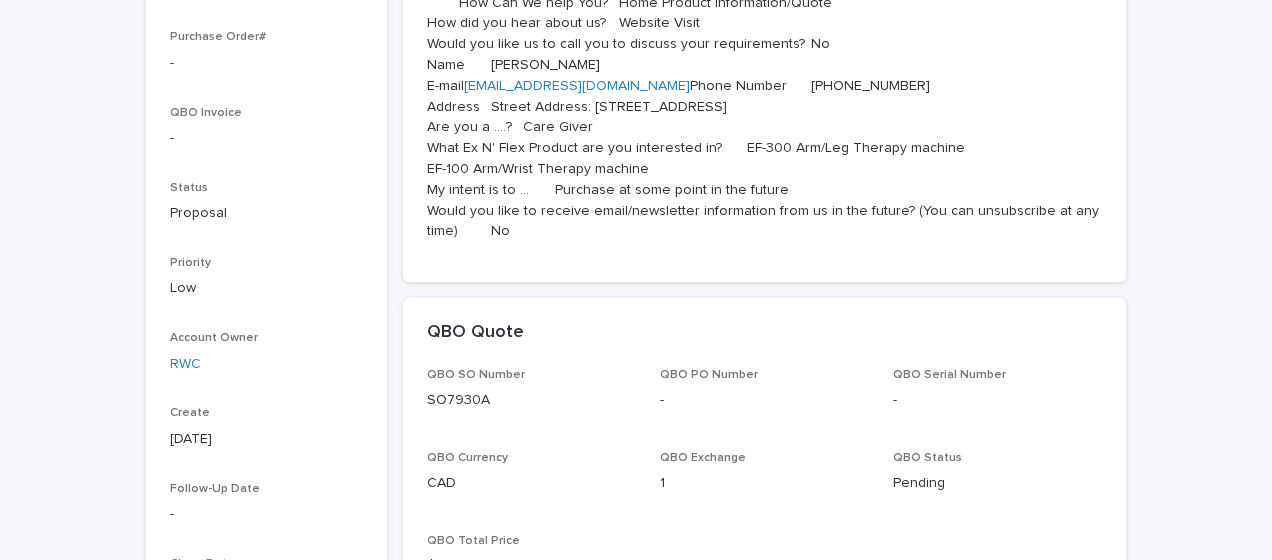 scroll, scrollTop: 0, scrollLeft: 0, axis: both 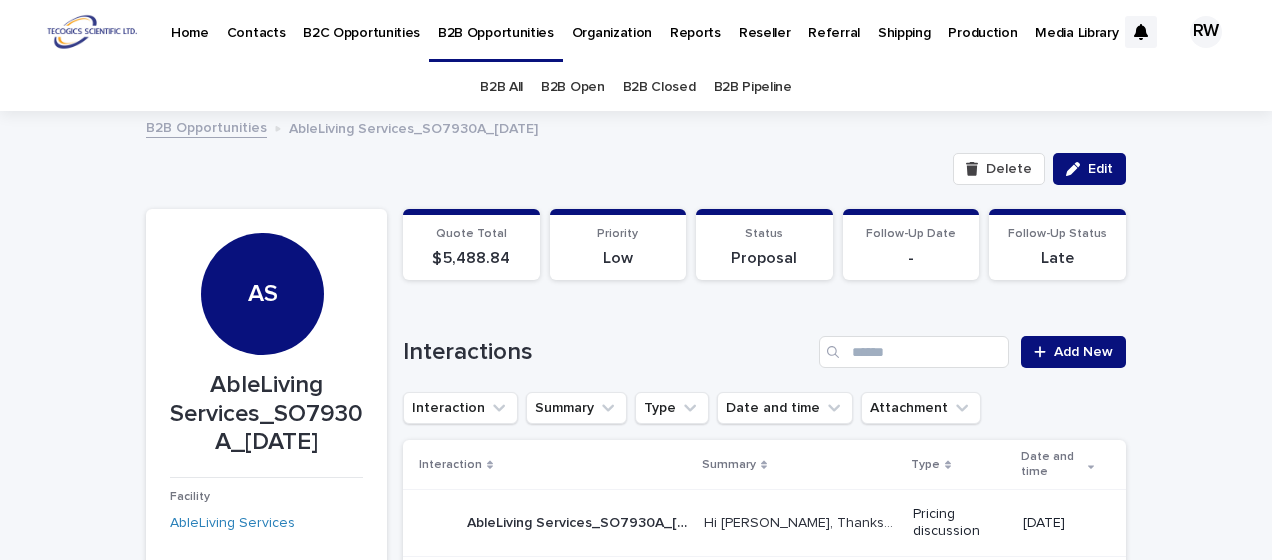 click on "B2B Open" at bounding box center (573, 87) 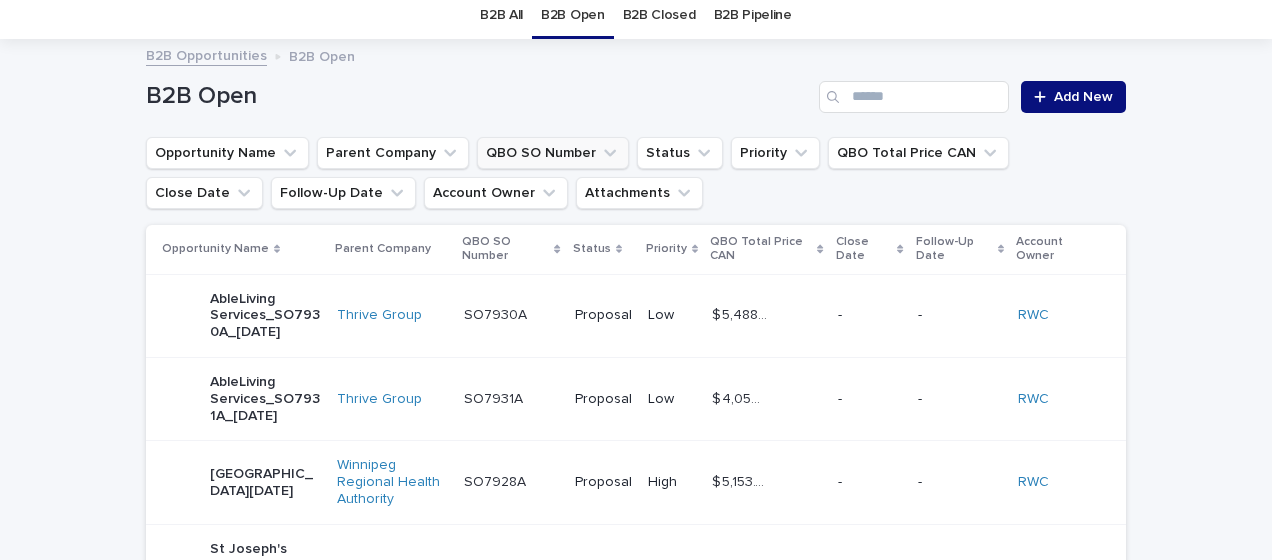 scroll, scrollTop: 100, scrollLeft: 0, axis: vertical 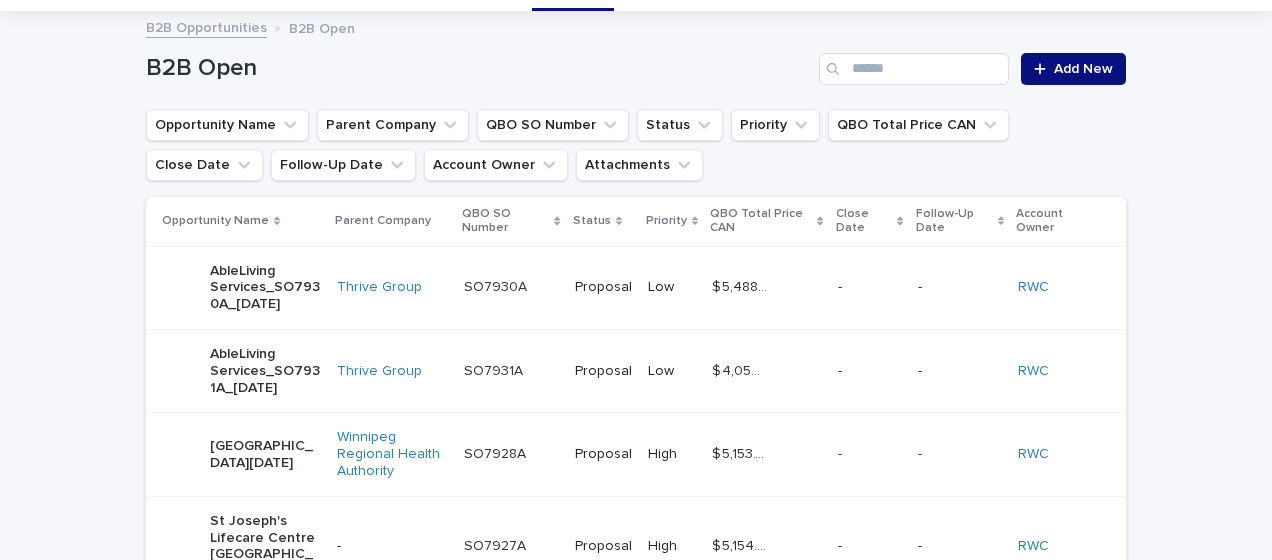 click on "$ 4,054.84 $ 4,054.84" at bounding box center [767, 371] 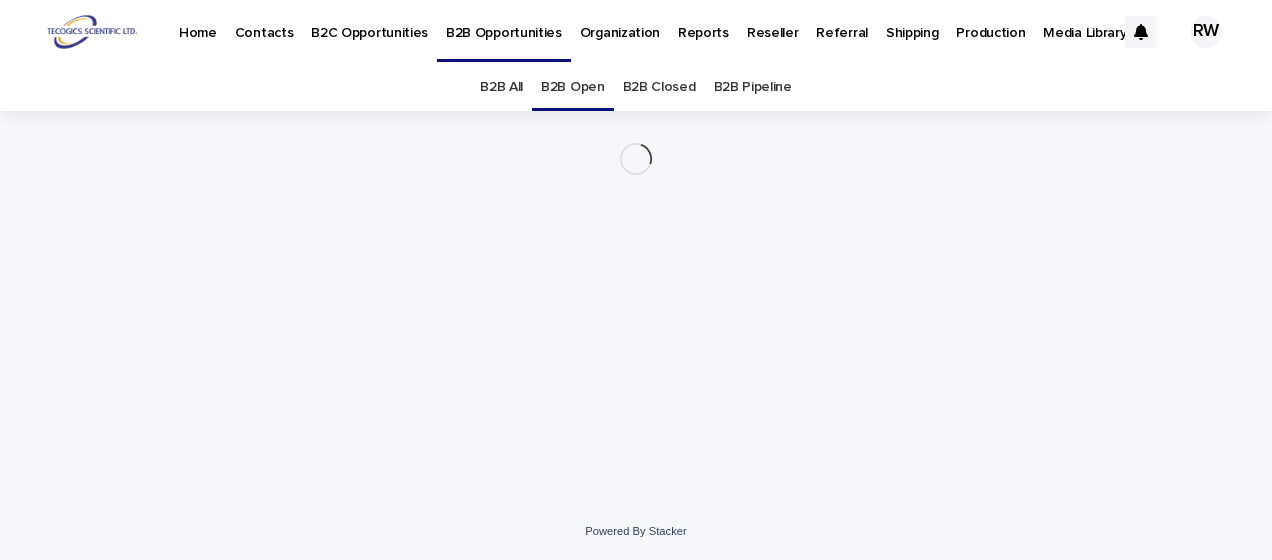 scroll, scrollTop: 0, scrollLeft: 0, axis: both 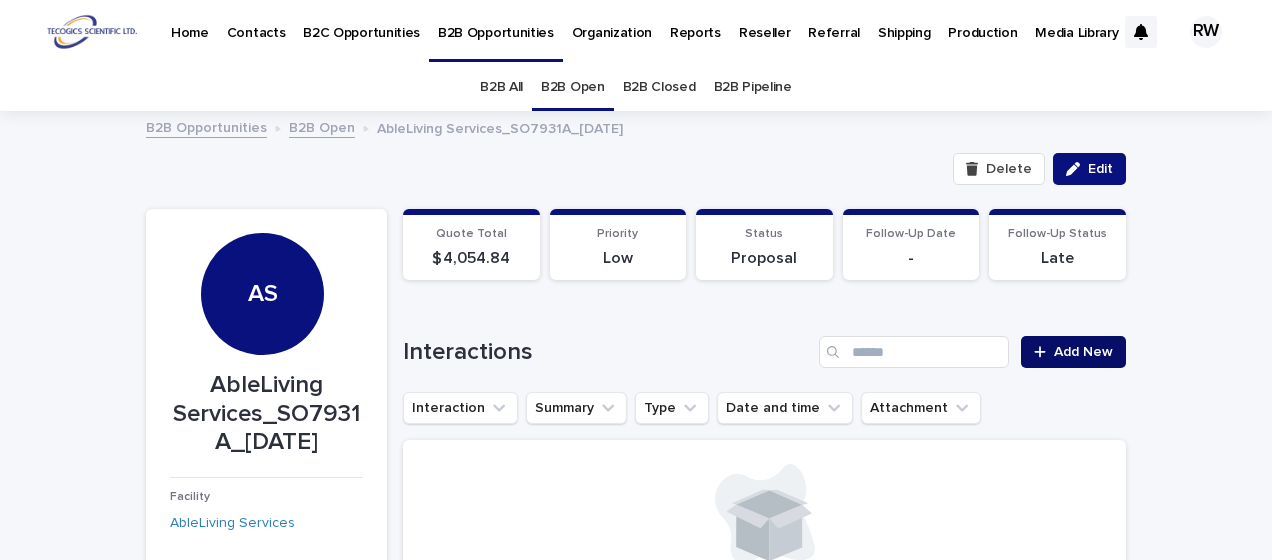 click on "Add New" at bounding box center (1083, 352) 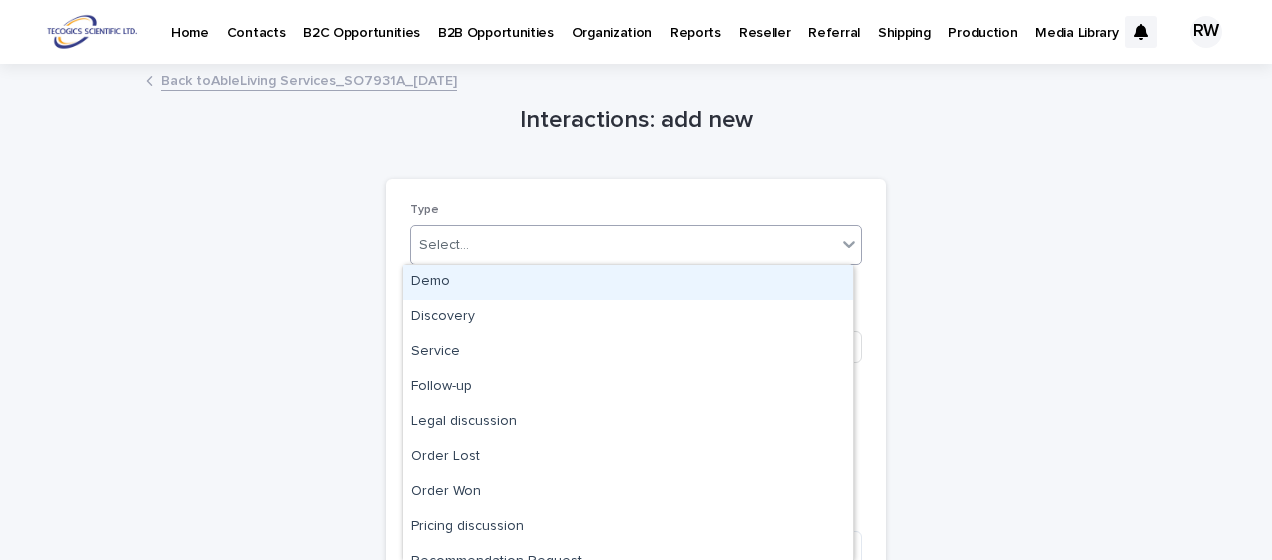 click on "Select..." at bounding box center (444, 245) 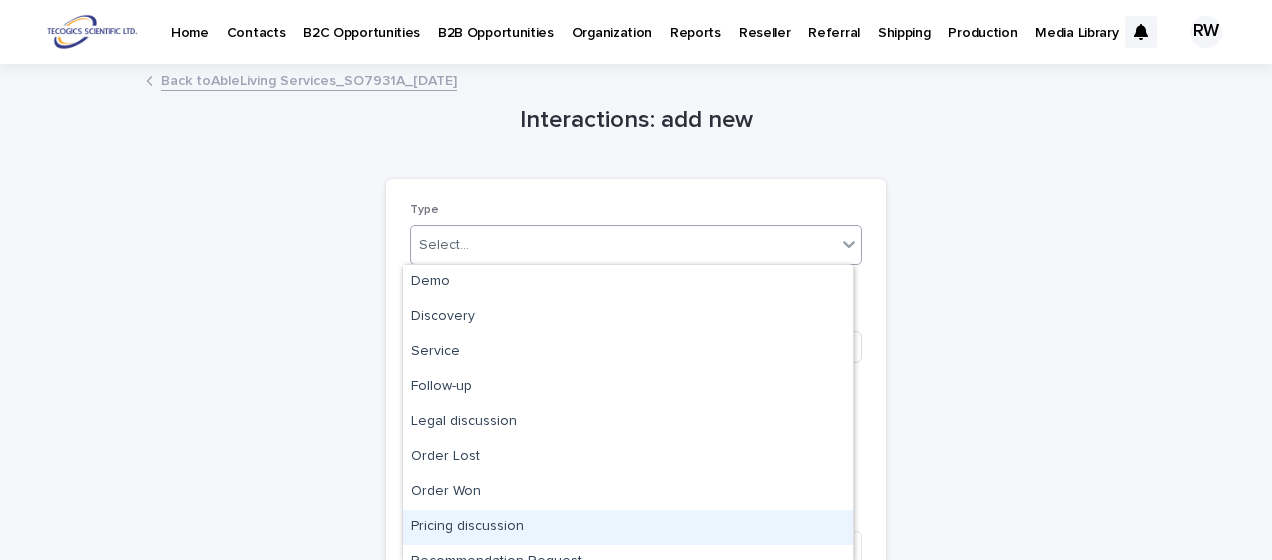 click on "Pricing discussion" at bounding box center (628, 527) 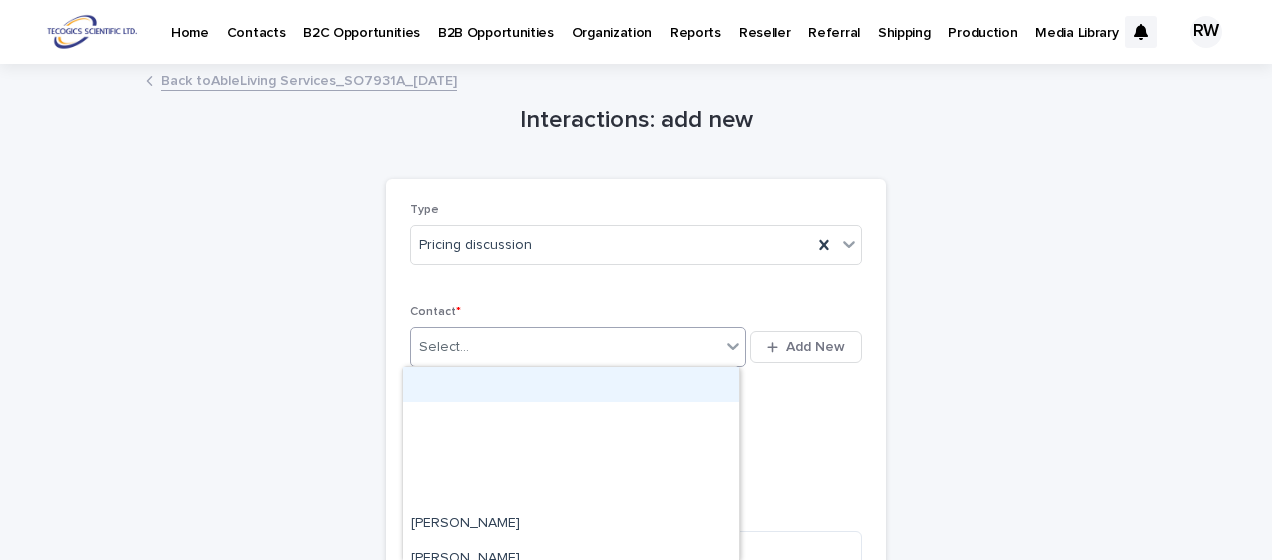 click on "Select..." at bounding box center [444, 347] 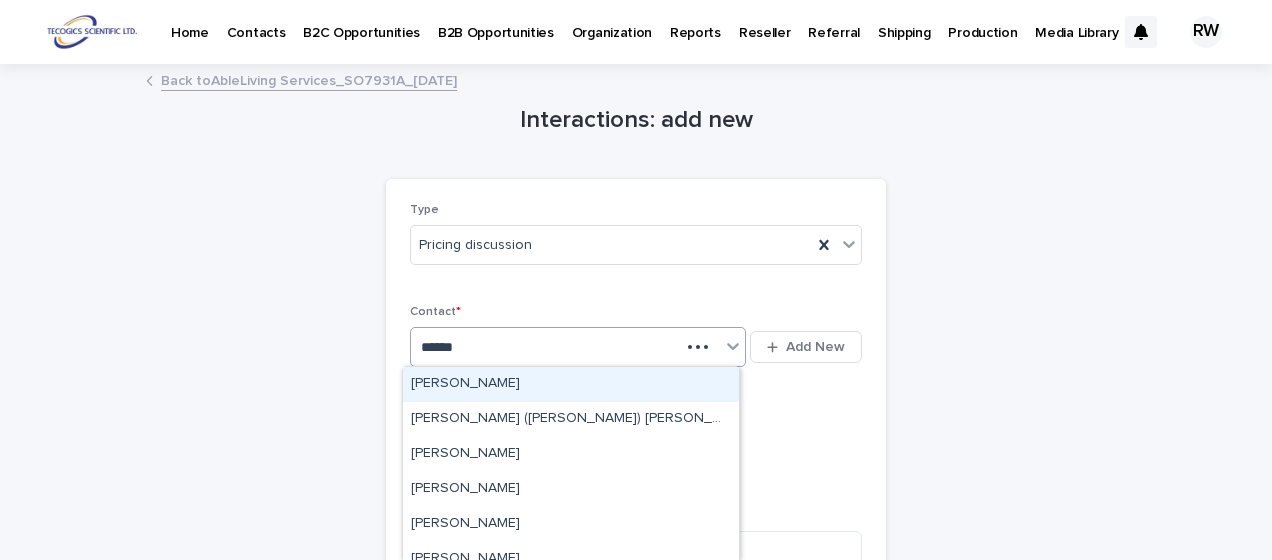 type on "*******" 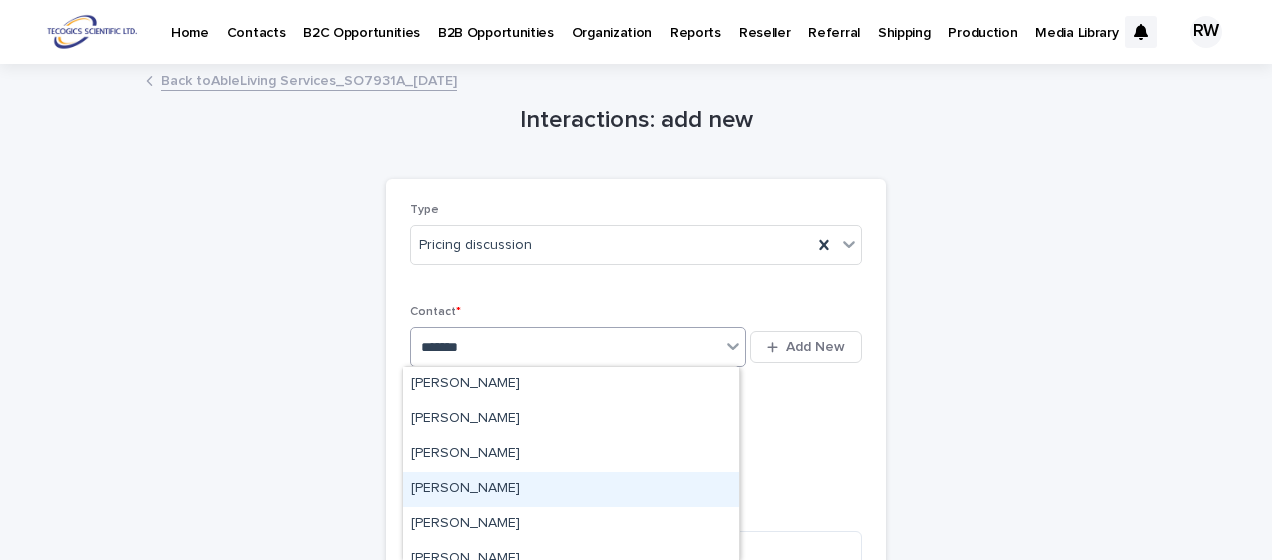 click on "[PERSON_NAME]" at bounding box center [571, 489] 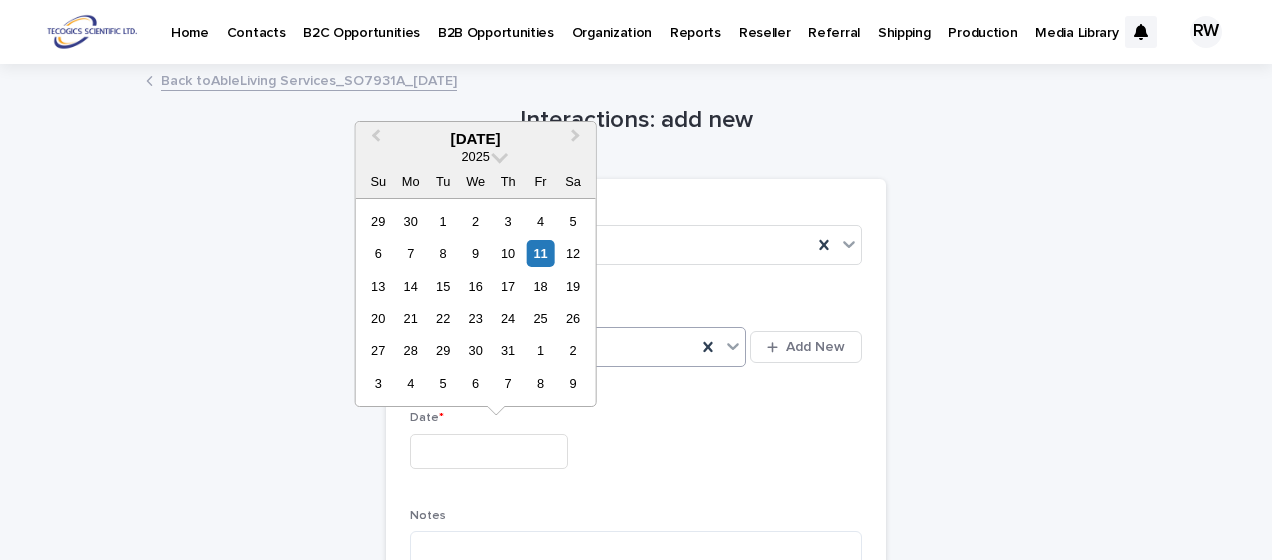 click at bounding box center (489, 451) 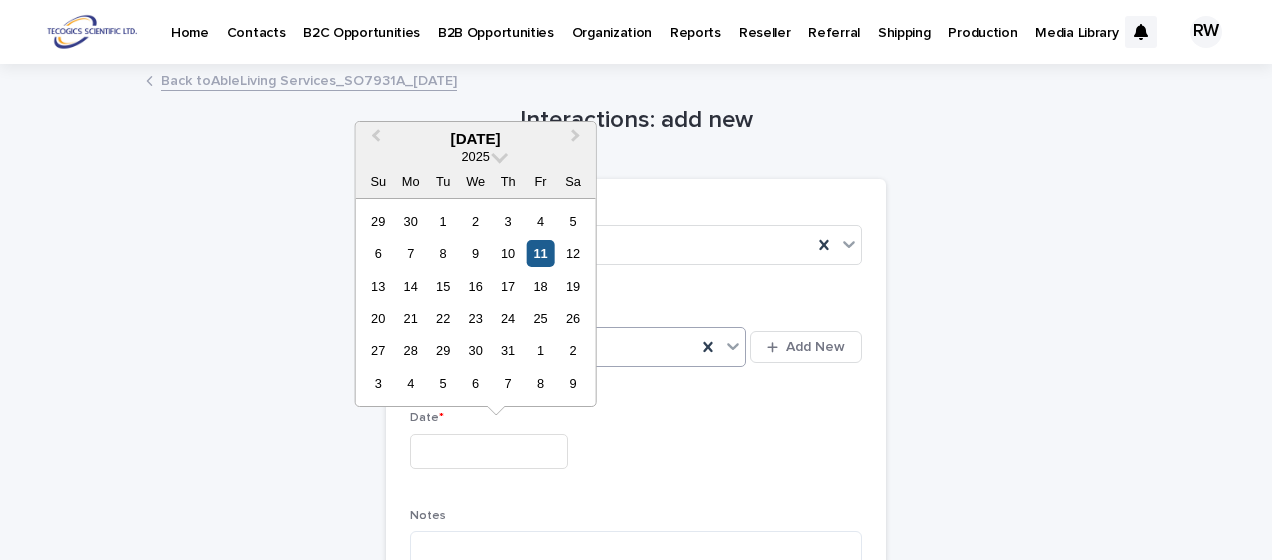 click on "11" at bounding box center [540, 253] 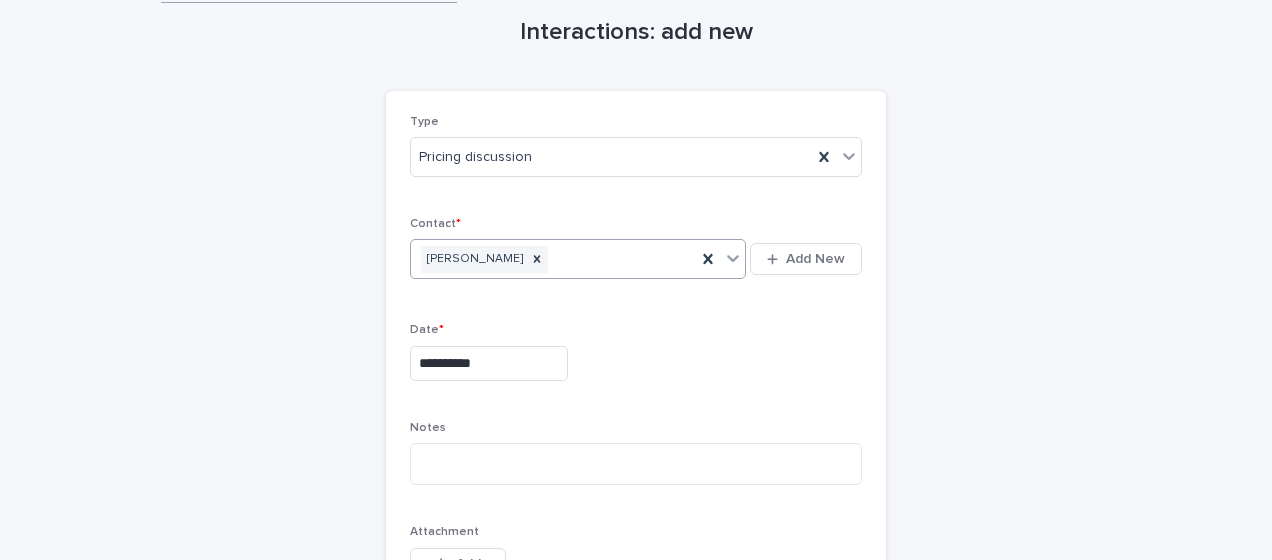 scroll, scrollTop: 200, scrollLeft: 0, axis: vertical 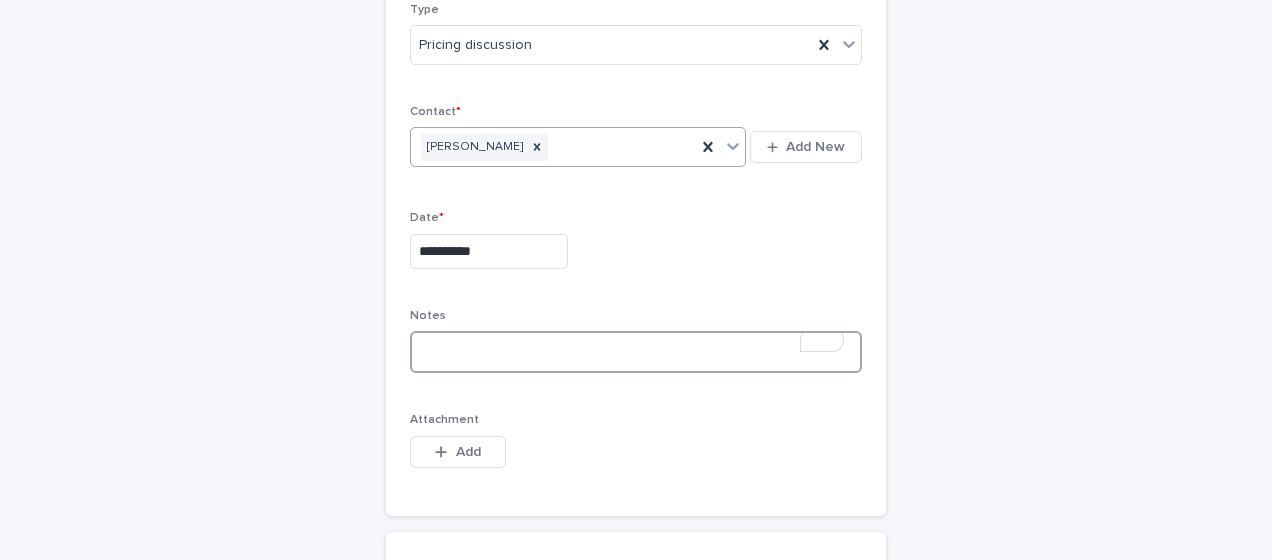 paste on "**********" 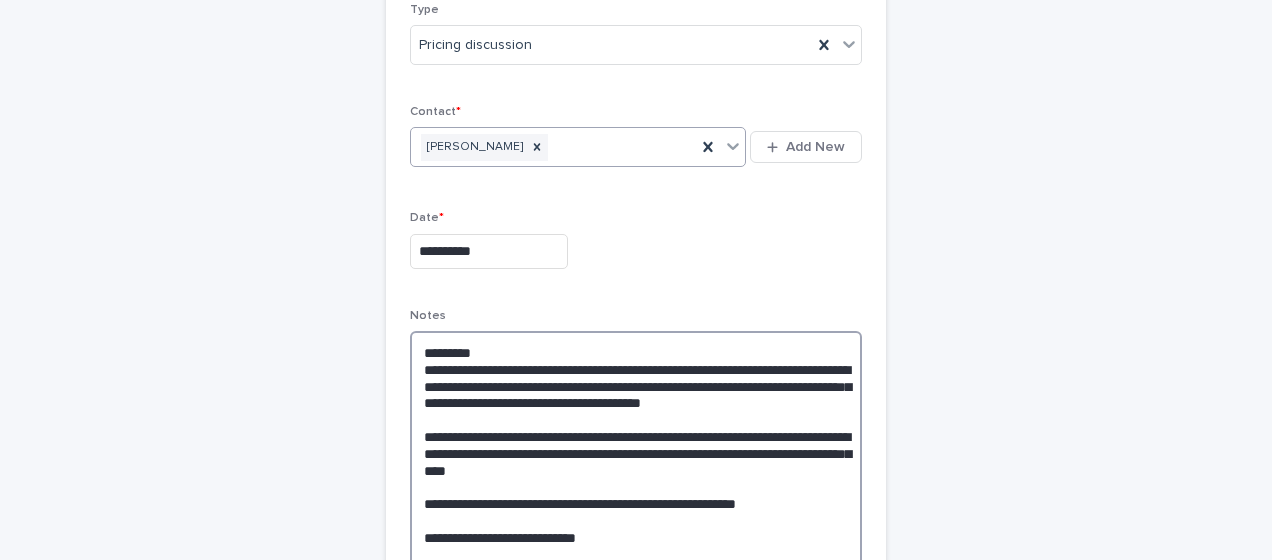scroll, scrollTop: 401, scrollLeft: 0, axis: vertical 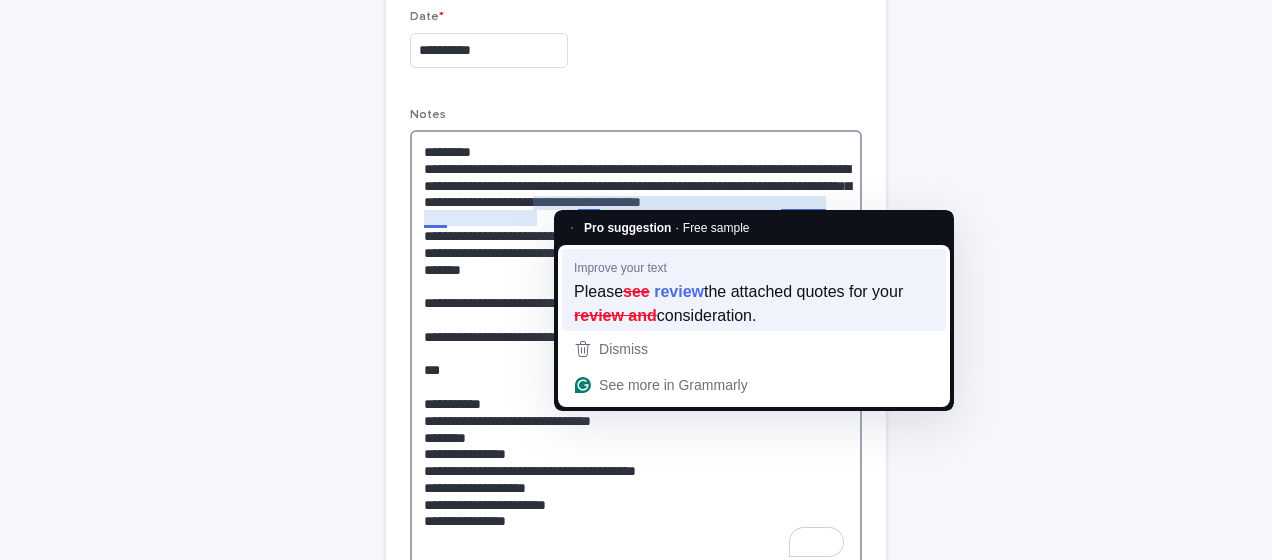 type on "**********" 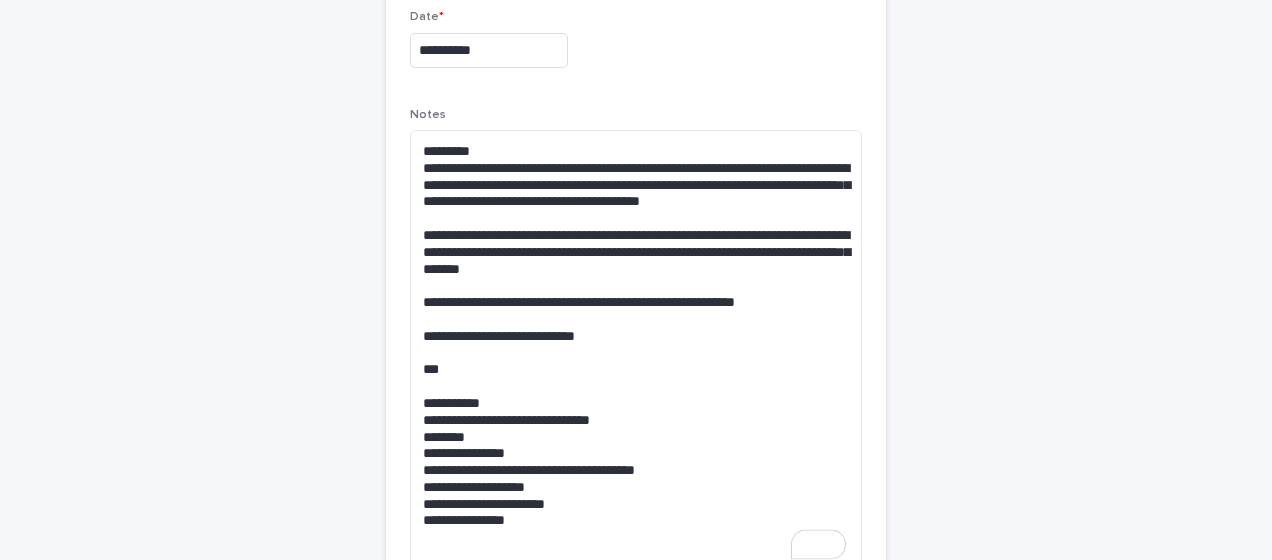 click on "**********" at bounding box center [636, 296] 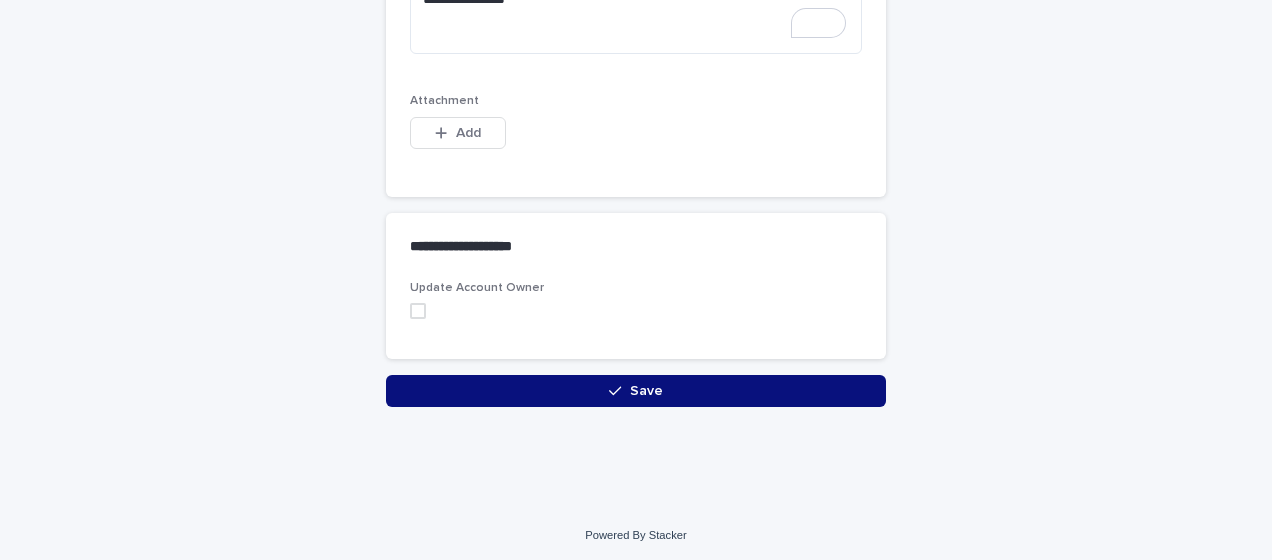 scroll, scrollTop: 923, scrollLeft: 0, axis: vertical 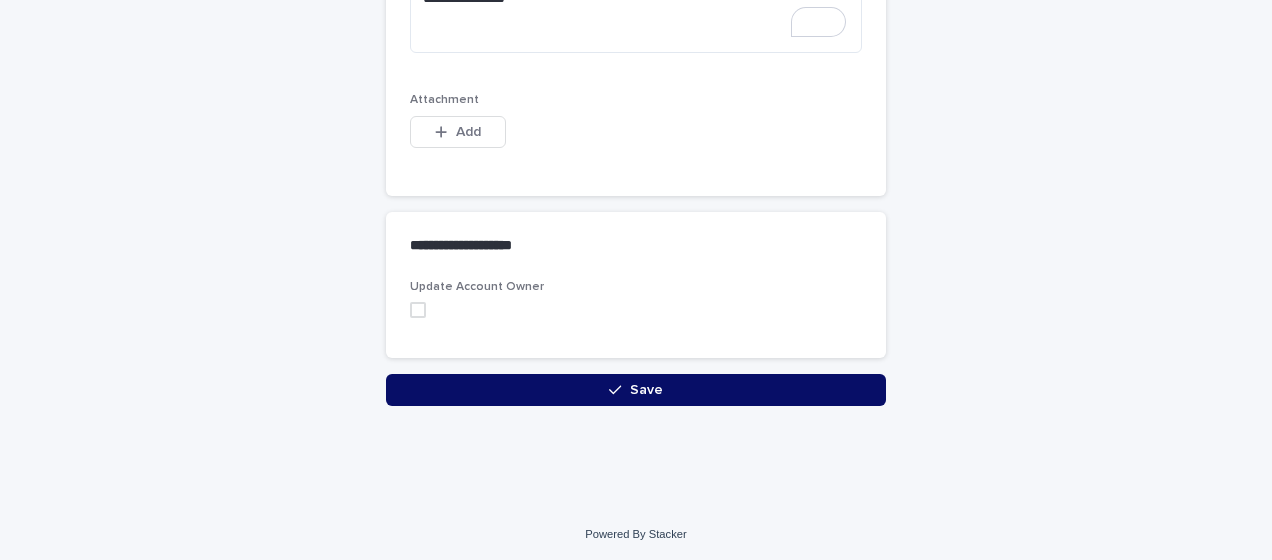 click on "Save" at bounding box center [636, 390] 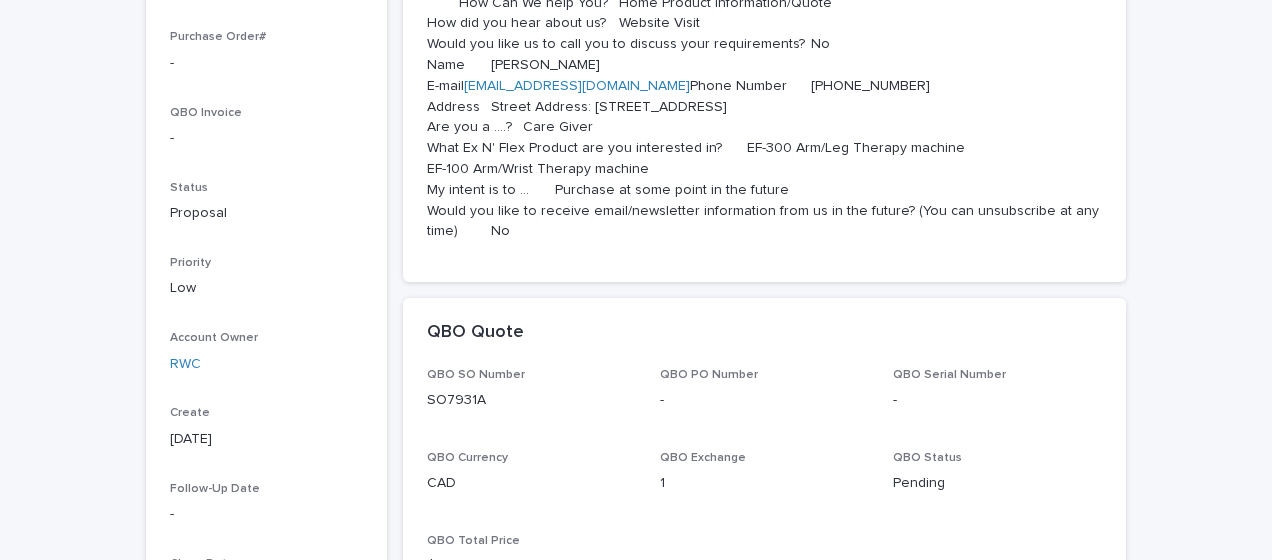 scroll, scrollTop: 0, scrollLeft: 0, axis: both 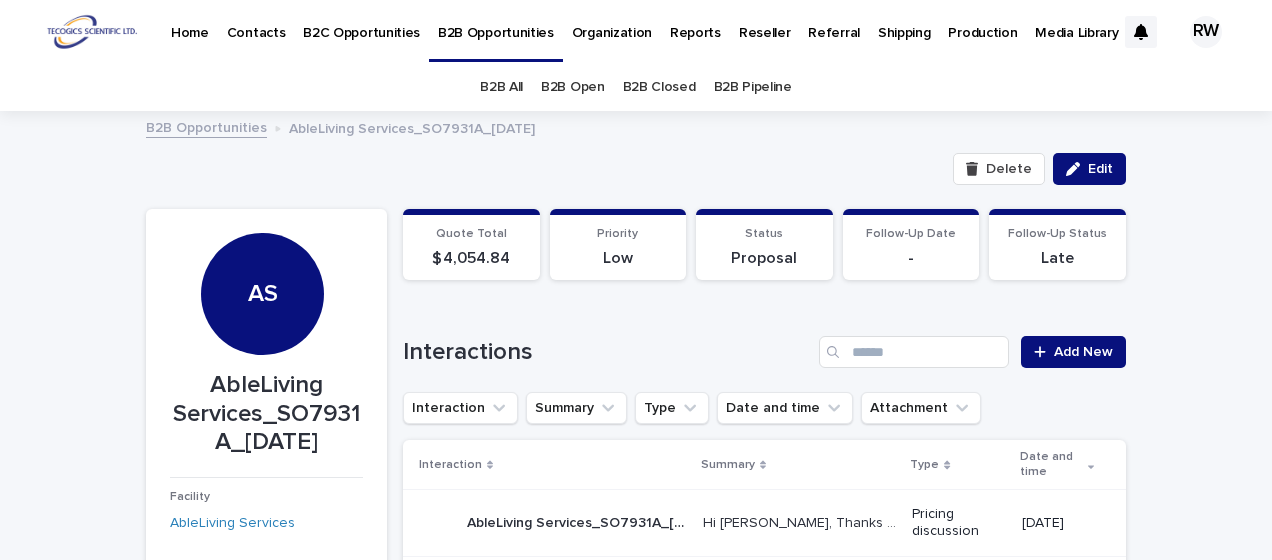 click on "B2C Opportunities" at bounding box center [361, 21] 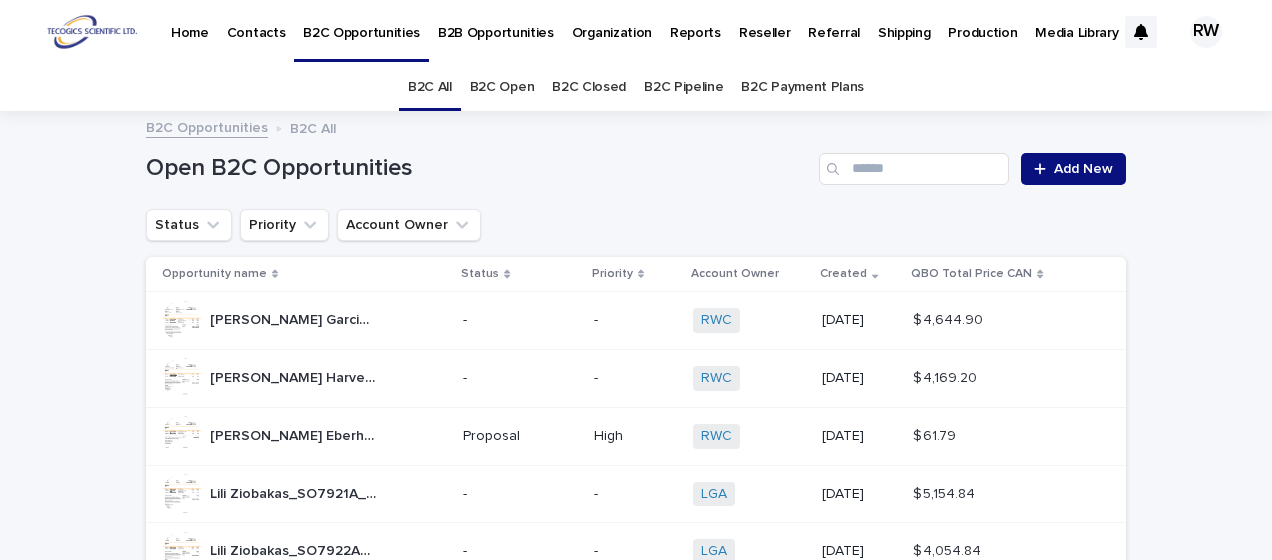 click on "B2C Open" at bounding box center (502, 87) 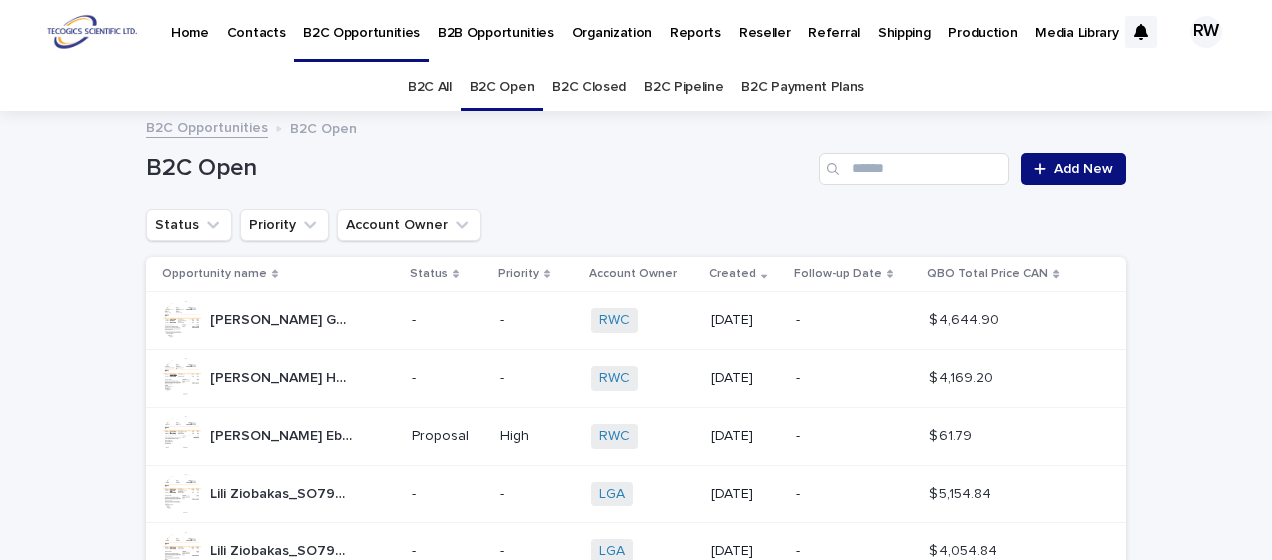 click on "[PERSON_NAME] Garcia_SO7932A_[DATE] [PERSON_NAME] Garcia_SO7932A_[DATE]" at bounding box center [279, 321] 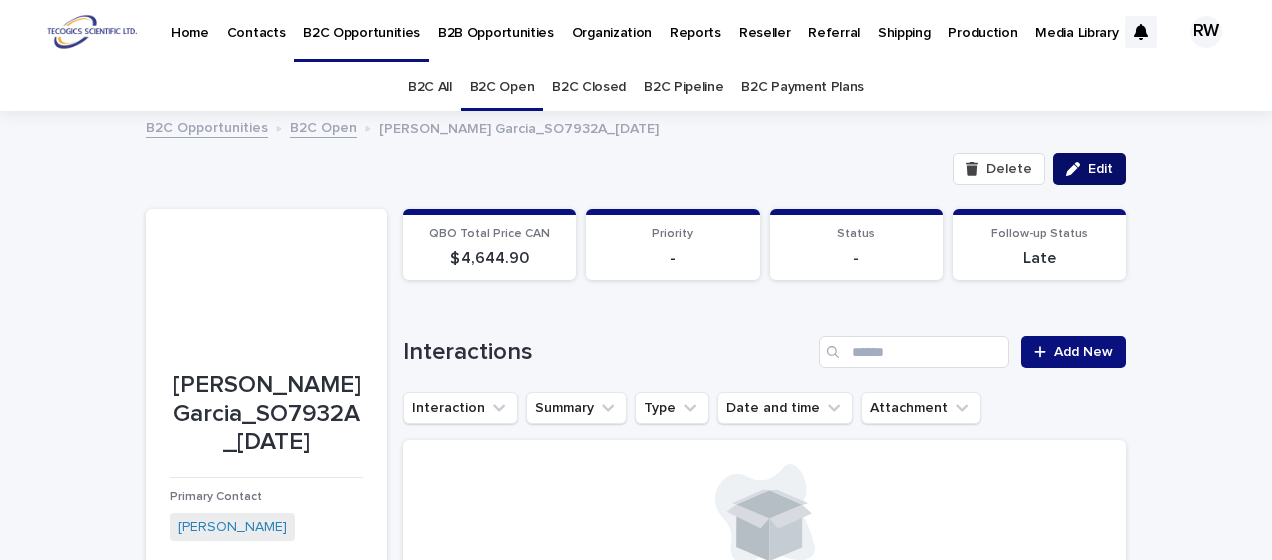 click on "Edit" at bounding box center (1100, 169) 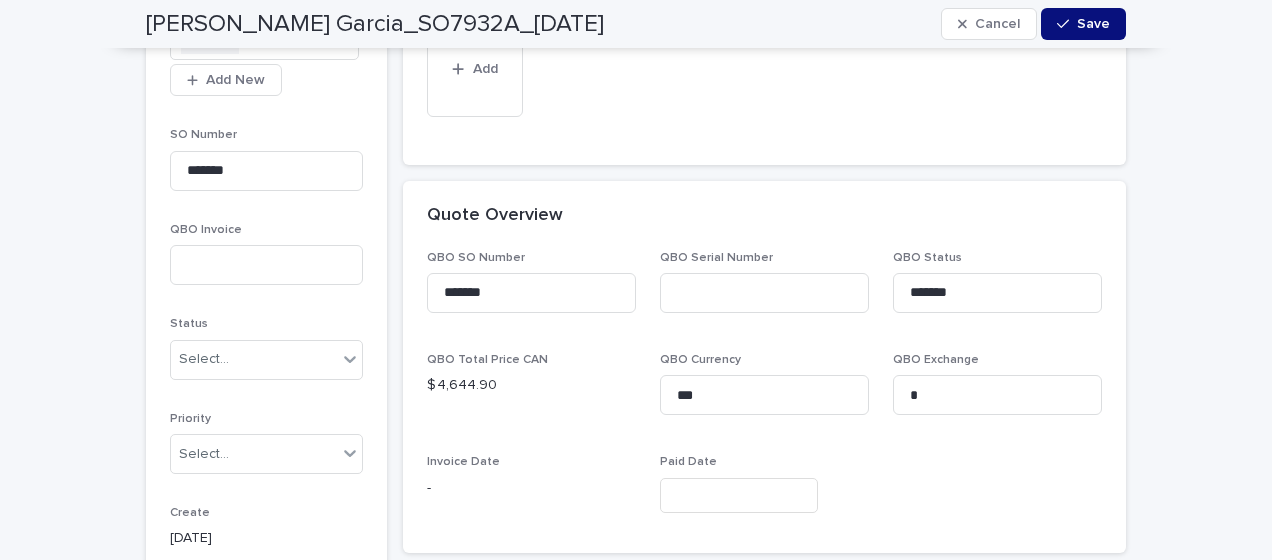scroll, scrollTop: 900, scrollLeft: 0, axis: vertical 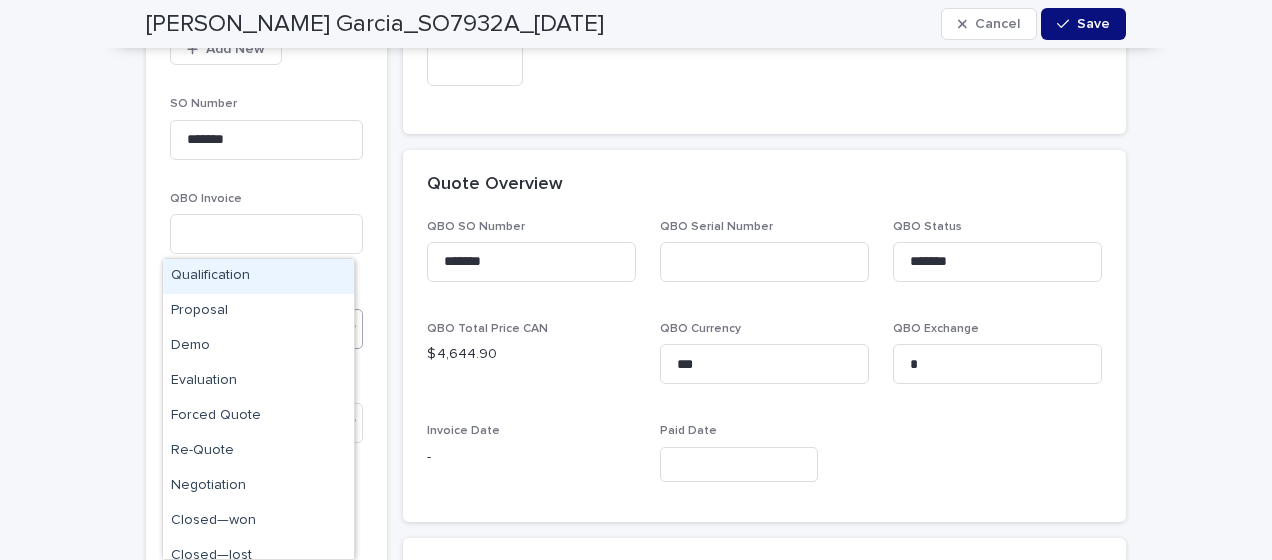 click on "Select..." at bounding box center [254, 328] 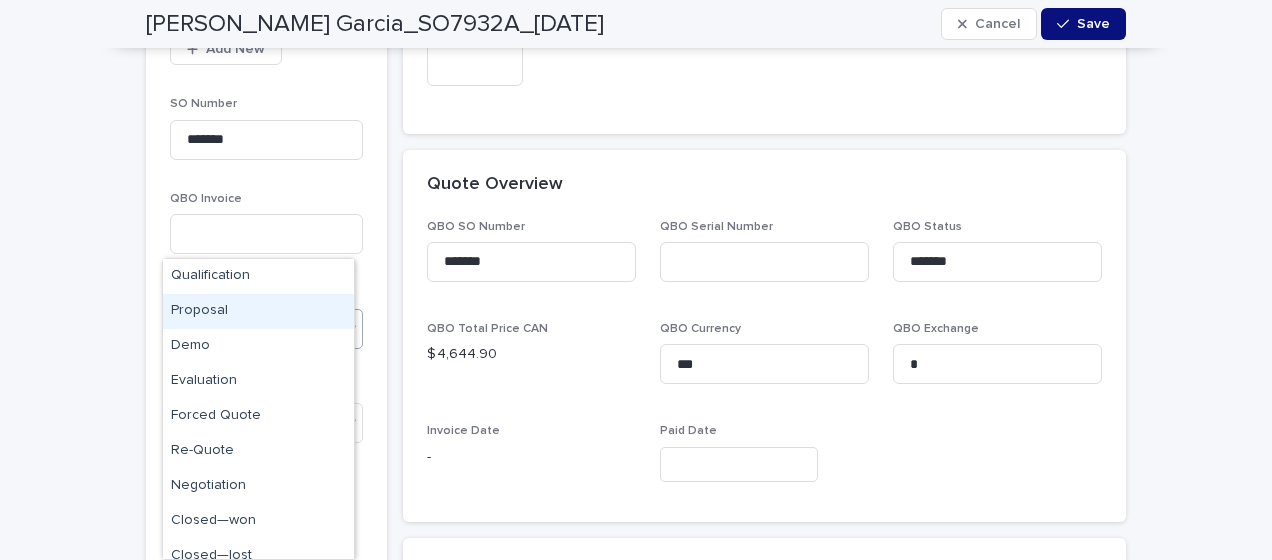 click on "Proposal" at bounding box center (258, 311) 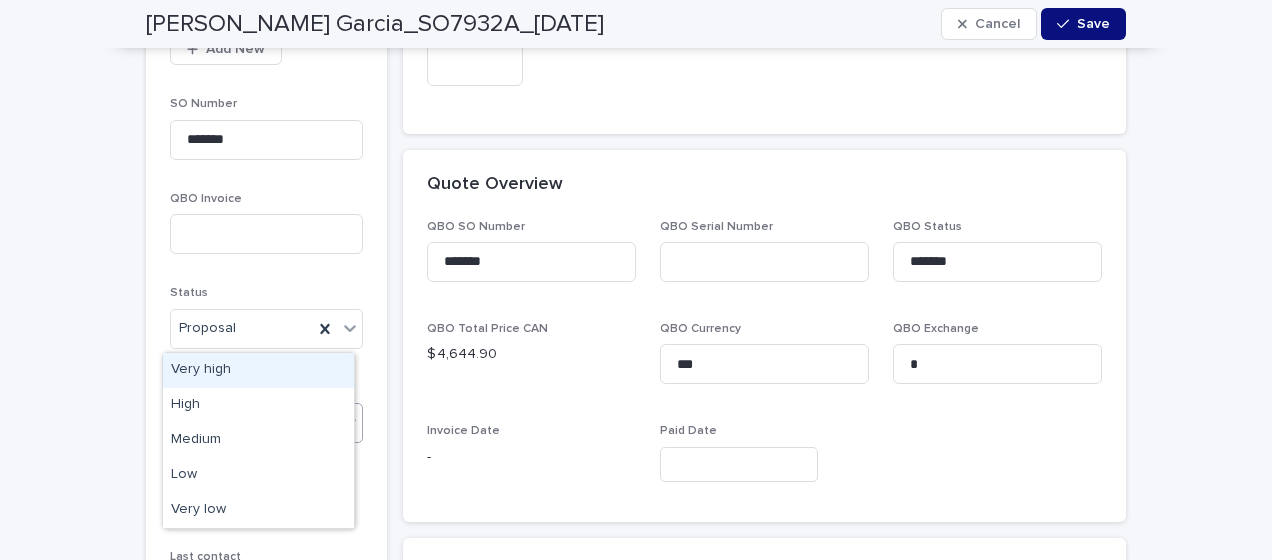 click on "Select..." at bounding box center [254, 423] 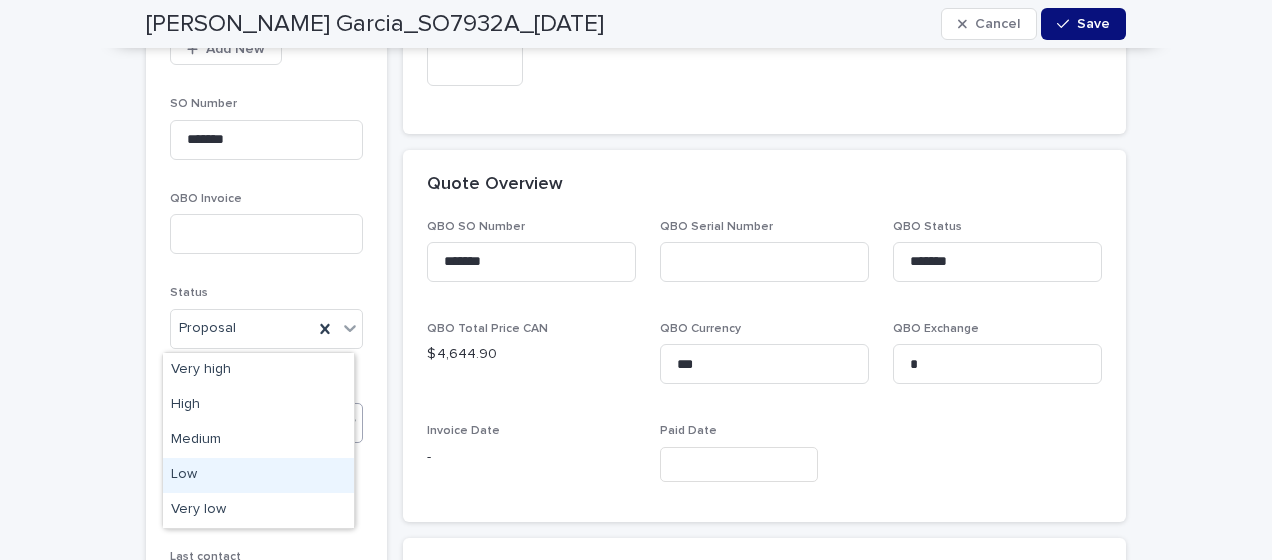 click on "Low" at bounding box center [258, 475] 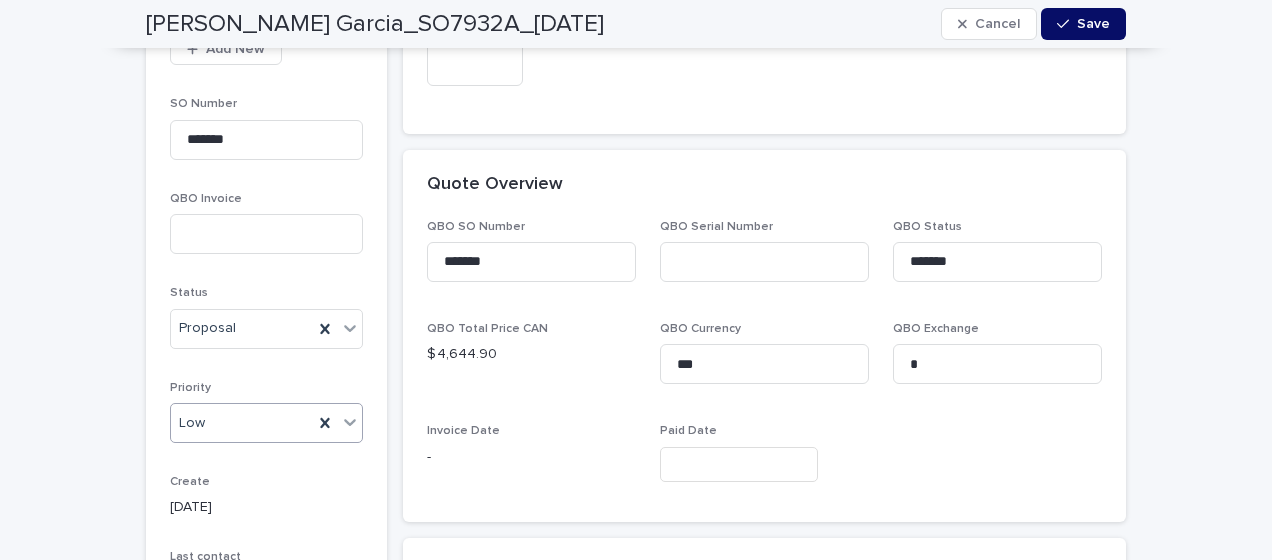 click on "Save" at bounding box center [1093, 24] 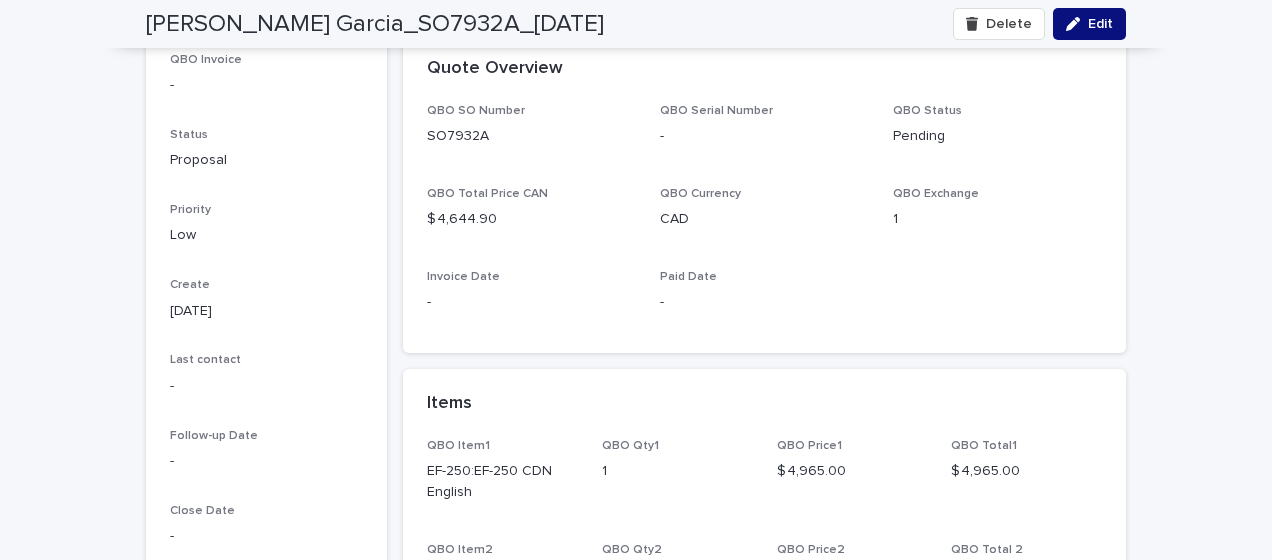 scroll, scrollTop: 724, scrollLeft: 0, axis: vertical 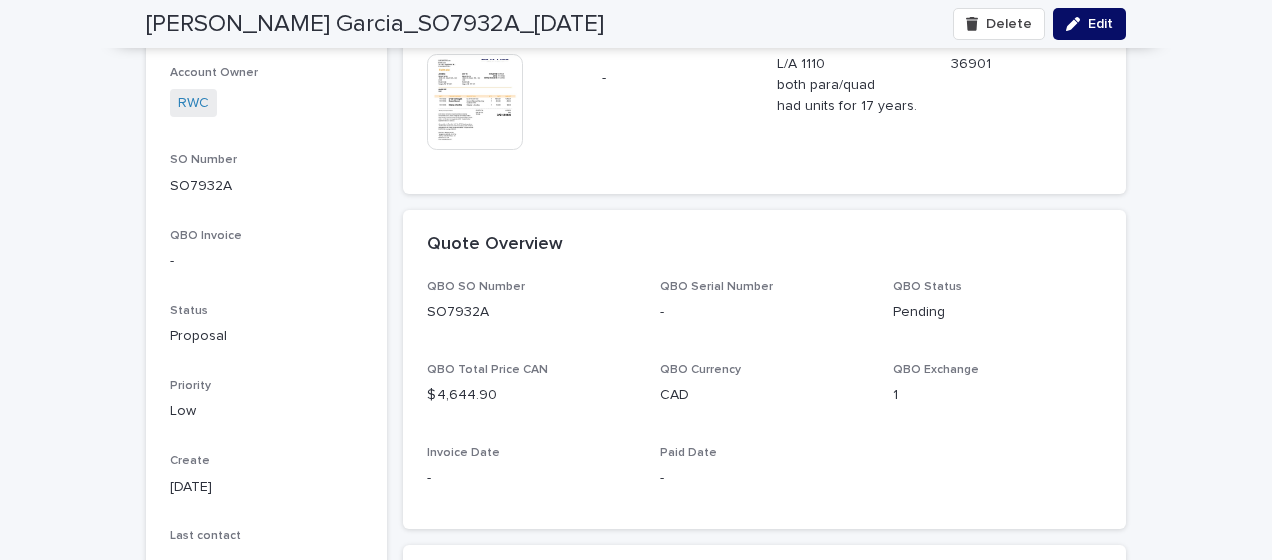 click at bounding box center [1077, 24] 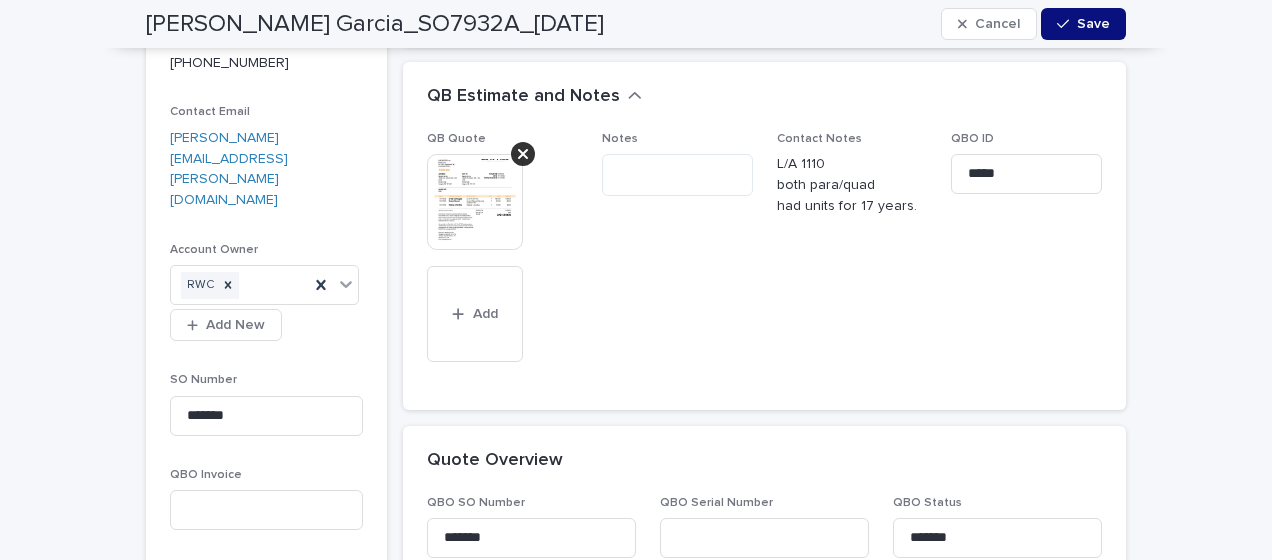 scroll, scrollTop: 596, scrollLeft: 0, axis: vertical 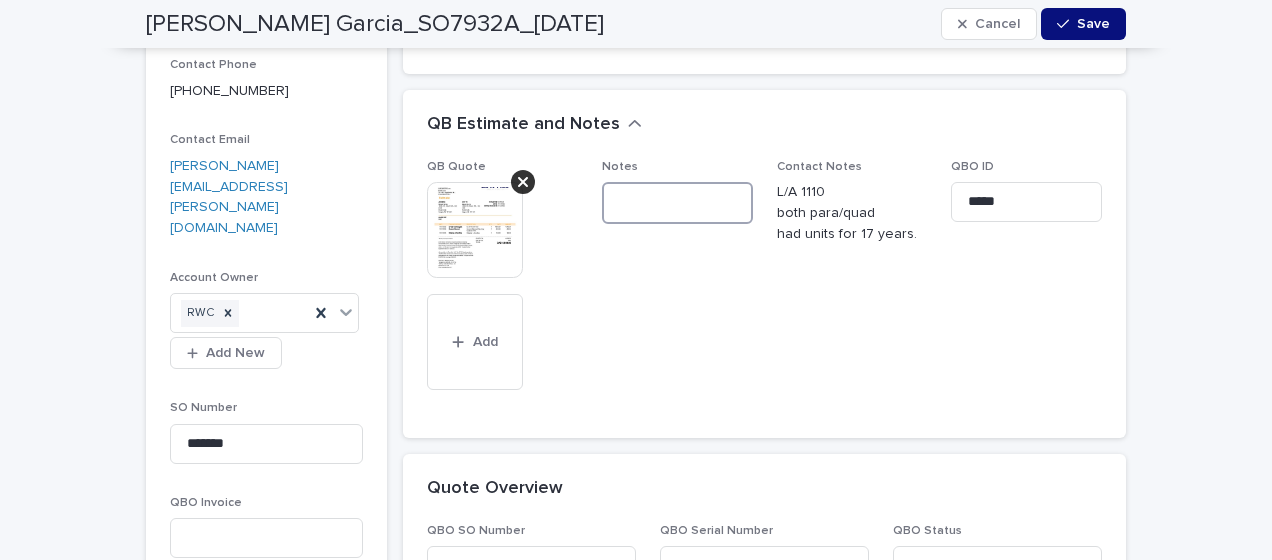 paste on "**********" 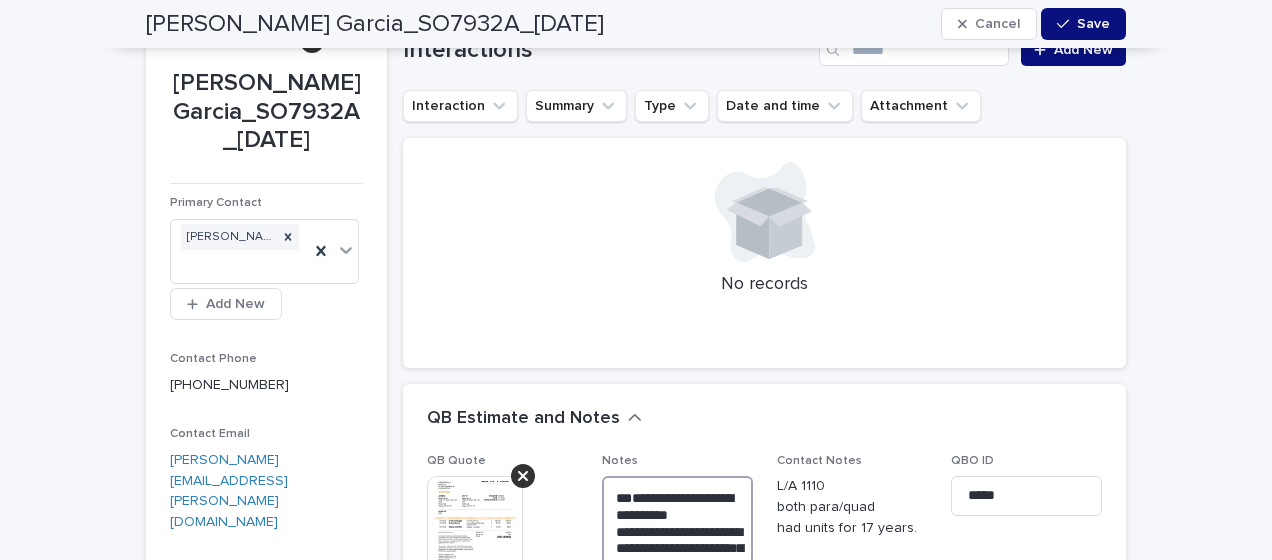 scroll, scrollTop: 238, scrollLeft: 0, axis: vertical 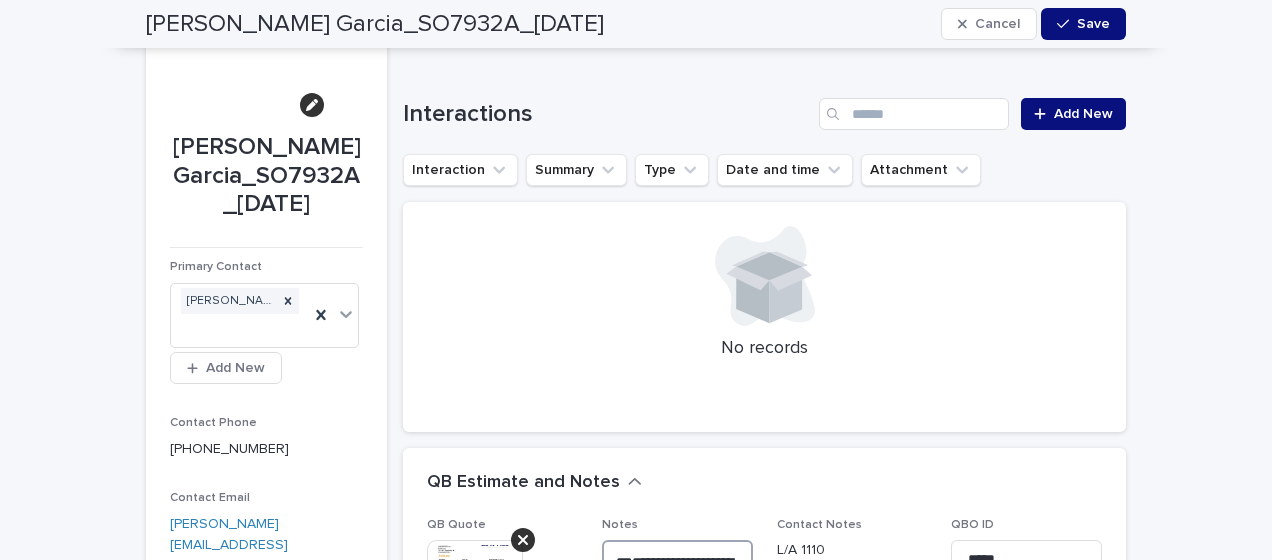 type on "**********" 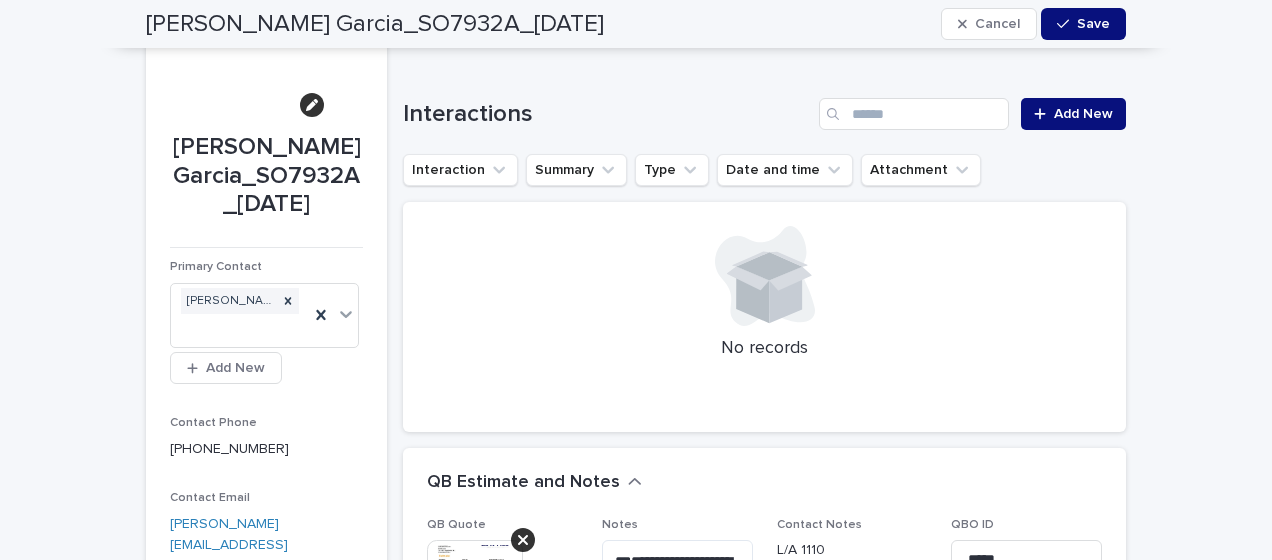click at bounding box center (764, 276) 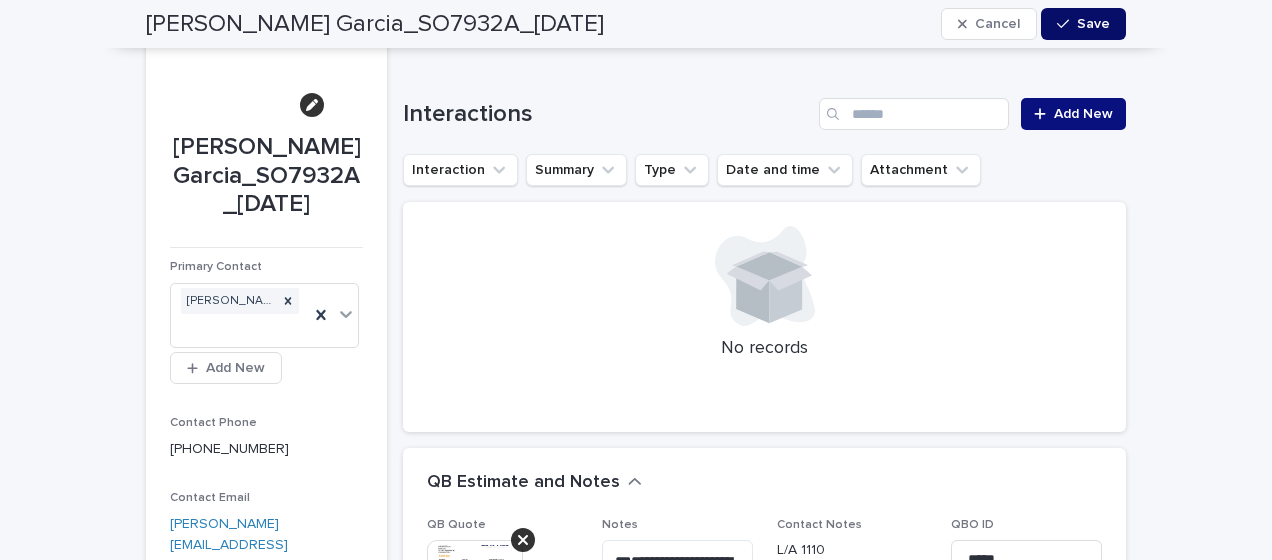 click at bounding box center [1067, 24] 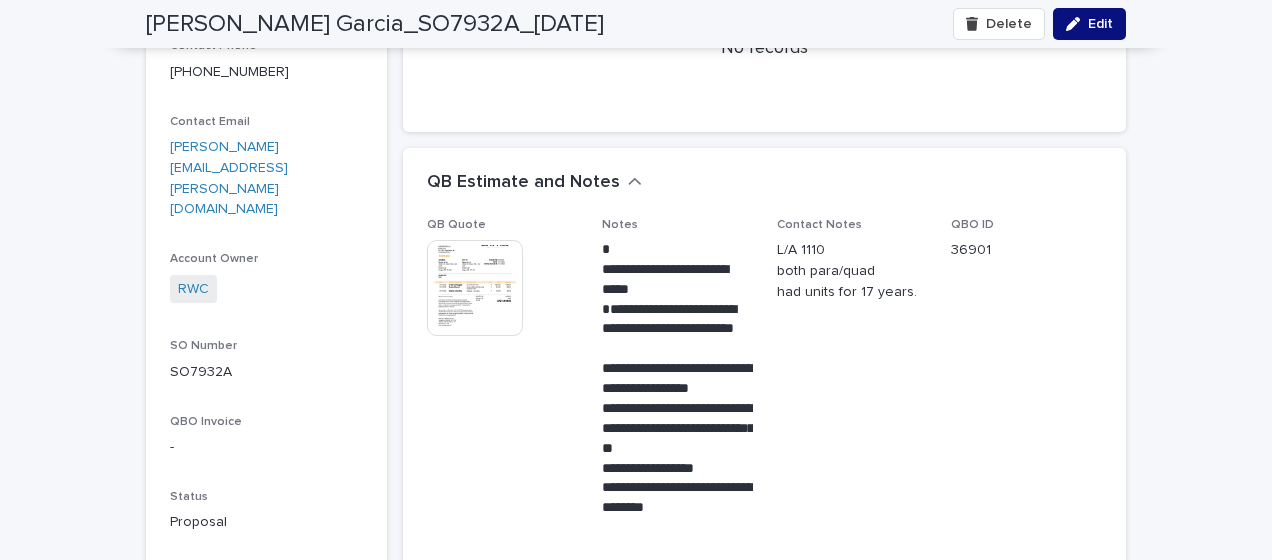 scroll, scrollTop: 238, scrollLeft: 0, axis: vertical 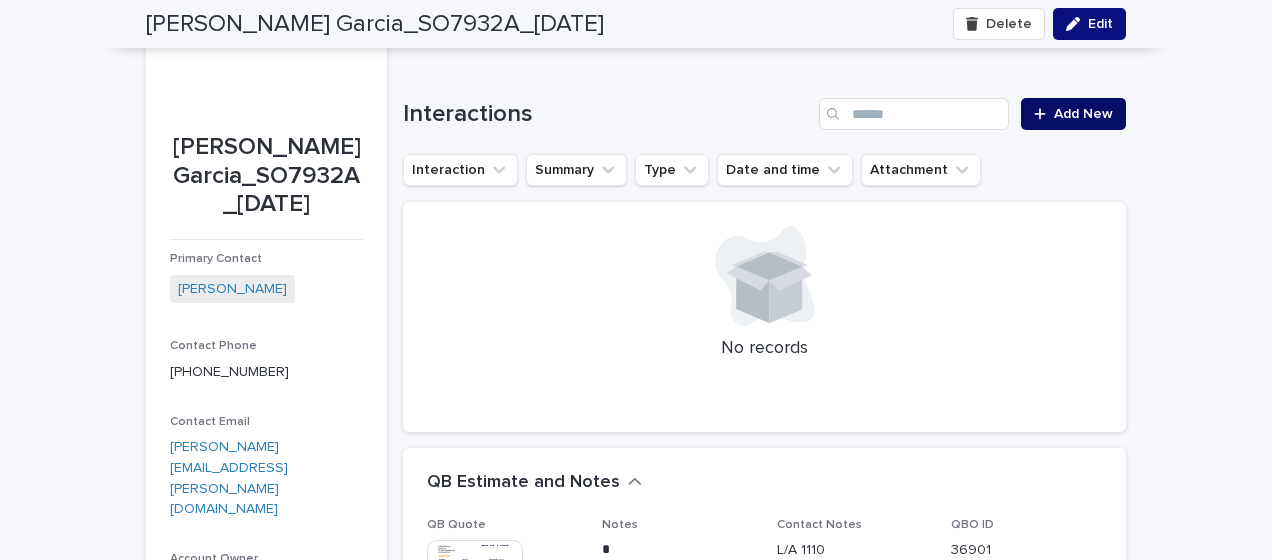 click on "Add New" at bounding box center [1083, 114] 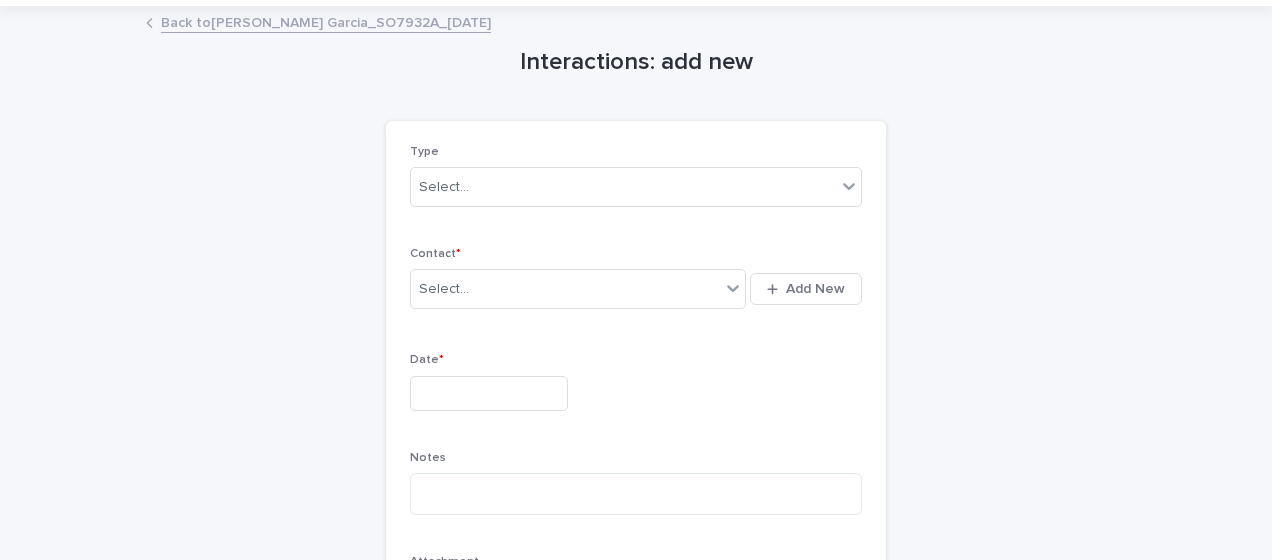 scroll, scrollTop: 56, scrollLeft: 0, axis: vertical 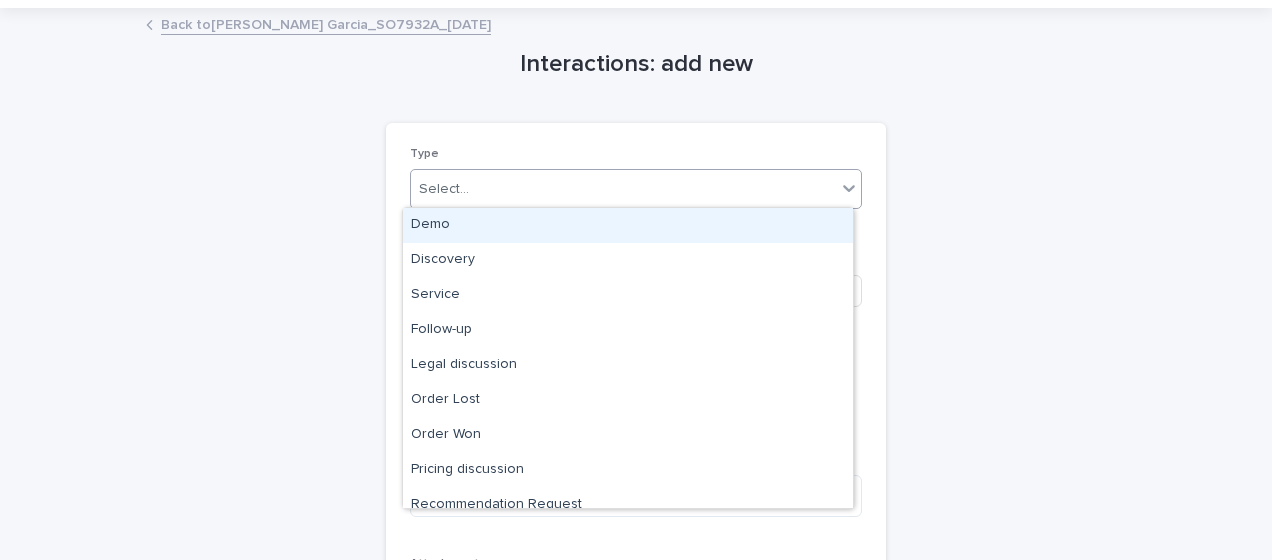 click on "Select..." at bounding box center (623, 189) 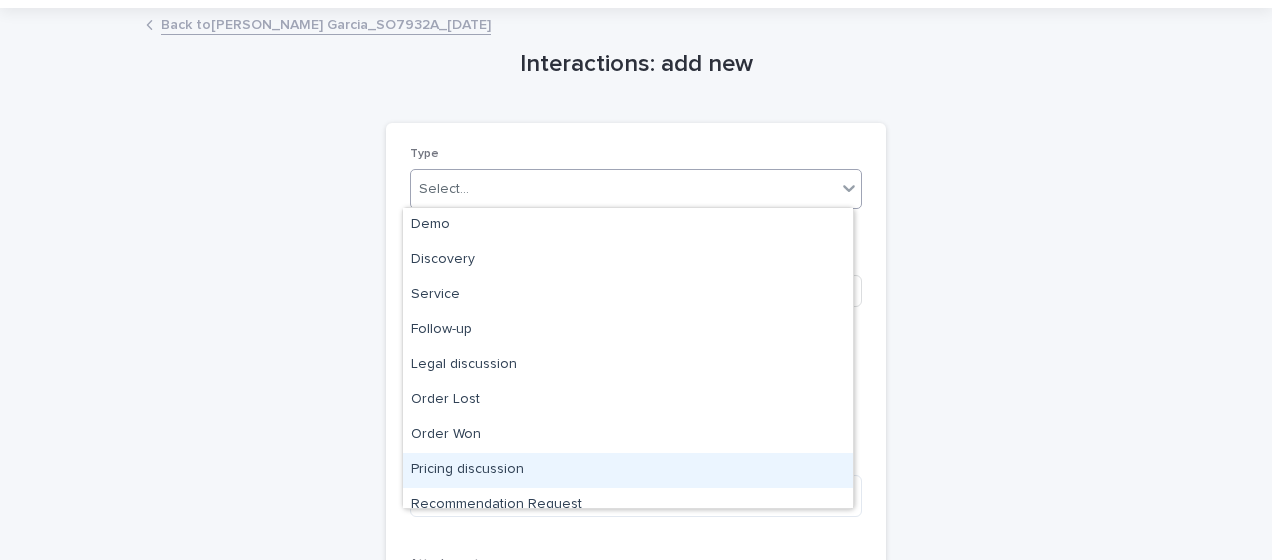 click on "Pricing discussion" at bounding box center [628, 470] 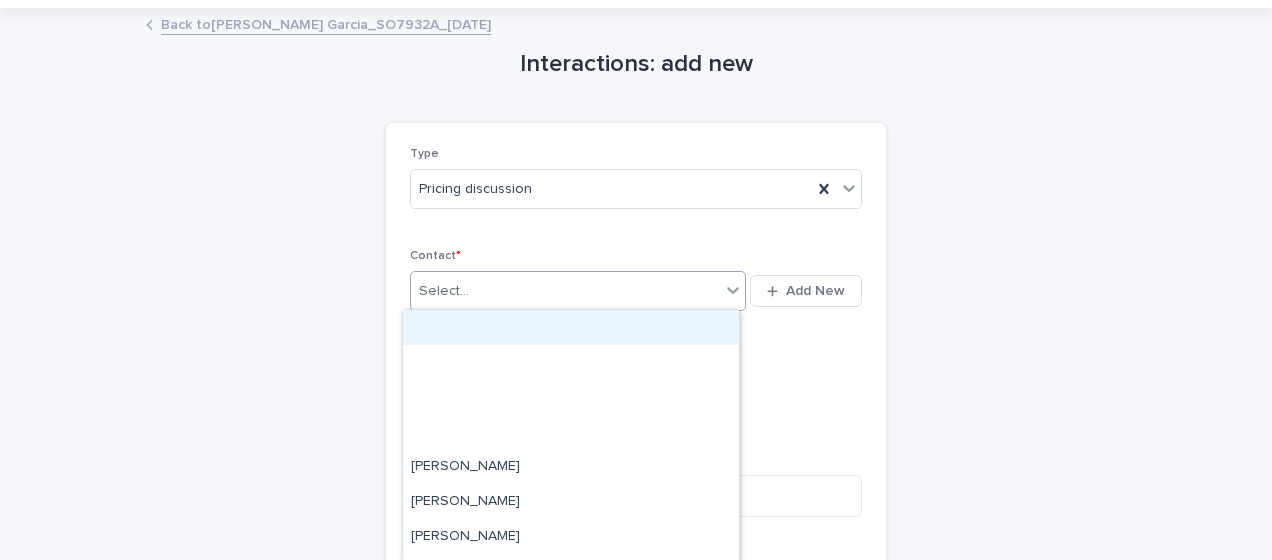 click on "Select..." at bounding box center [444, 291] 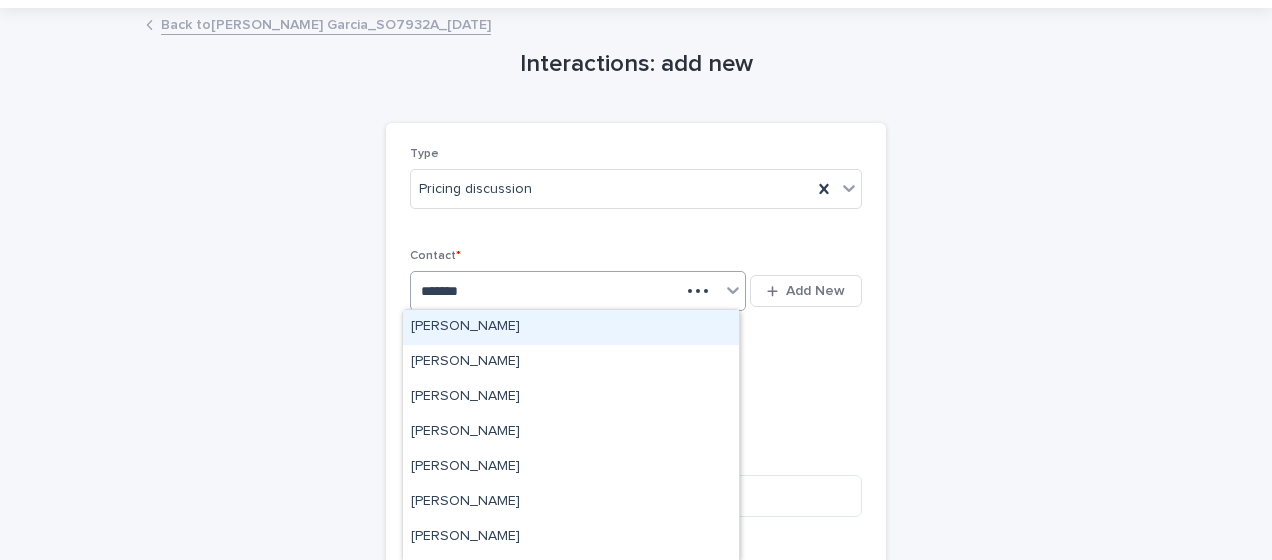 type on "********" 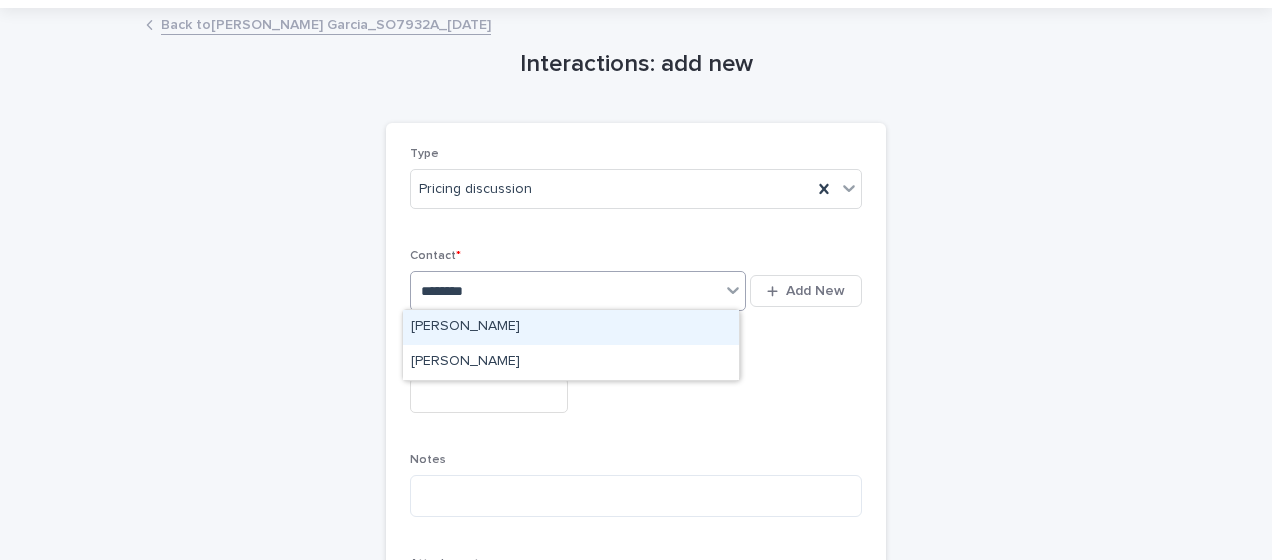 click on "[PERSON_NAME]" at bounding box center [571, 327] 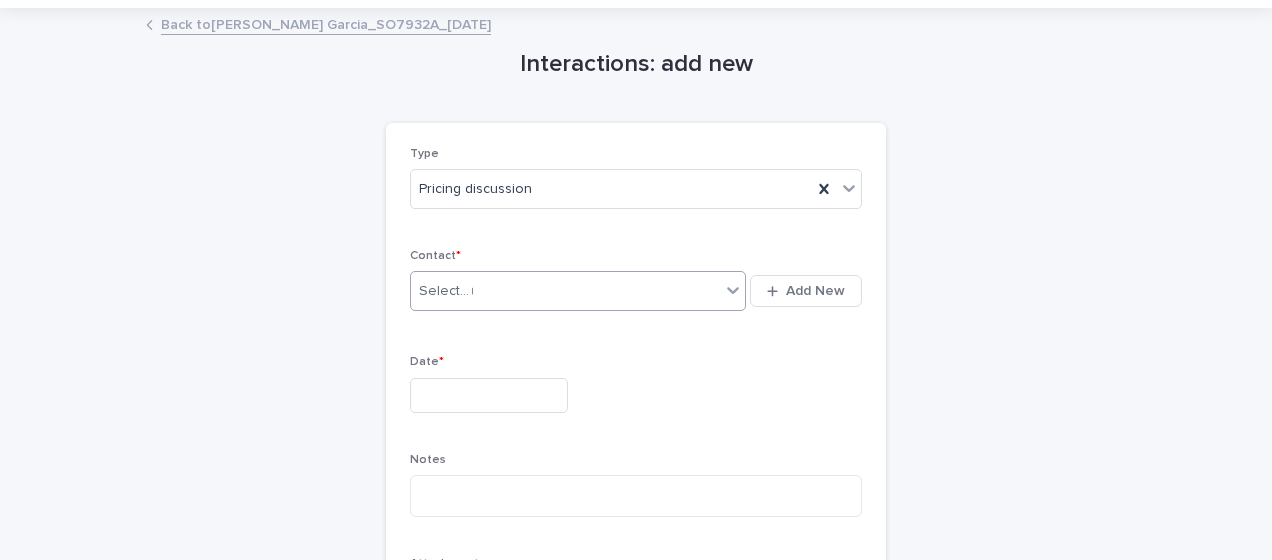 type 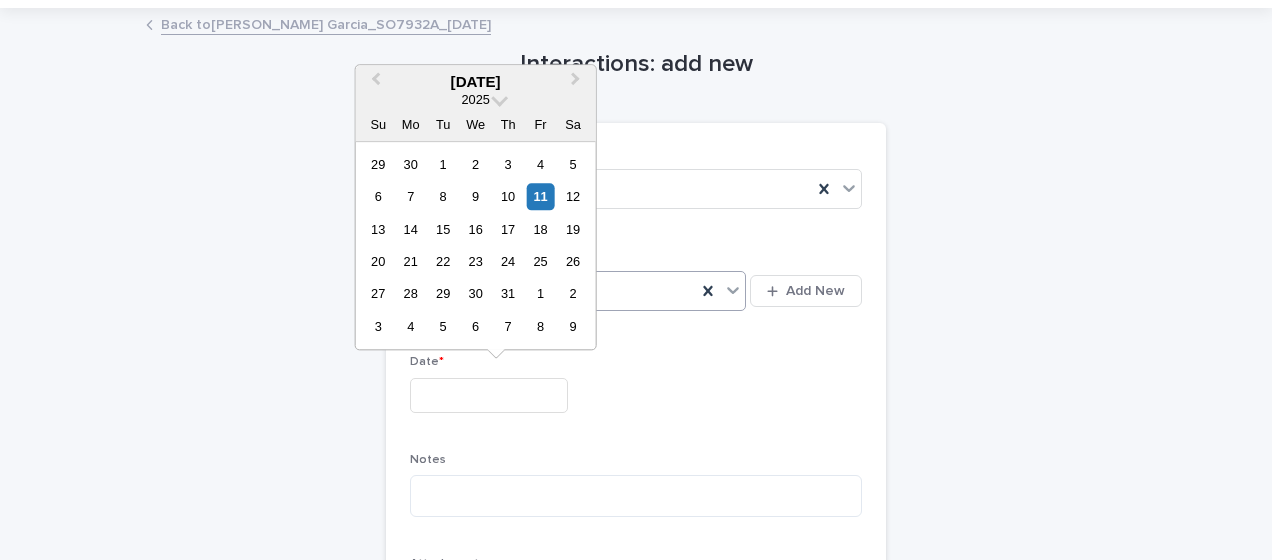 click at bounding box center (489, 395) 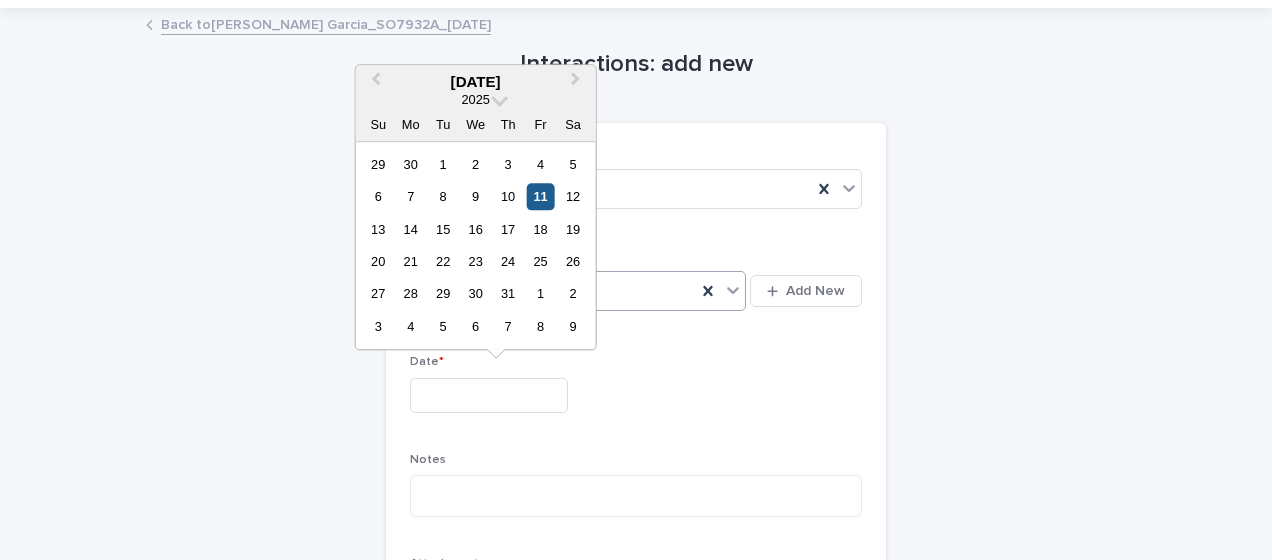 click on "11" at bounding box center (540, 196) 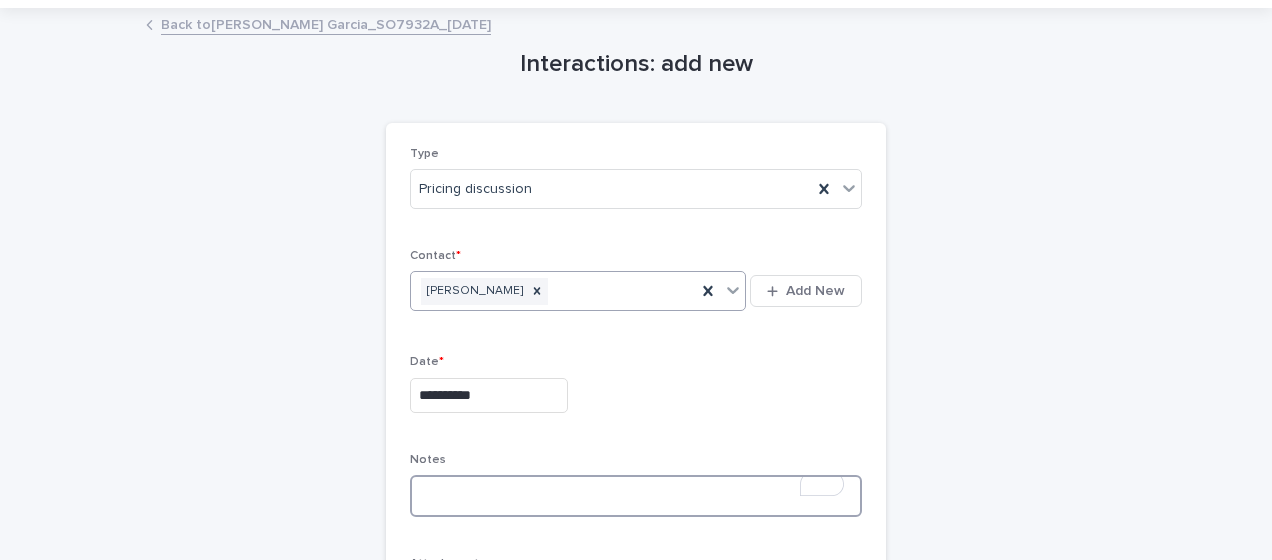 paste on "**********" 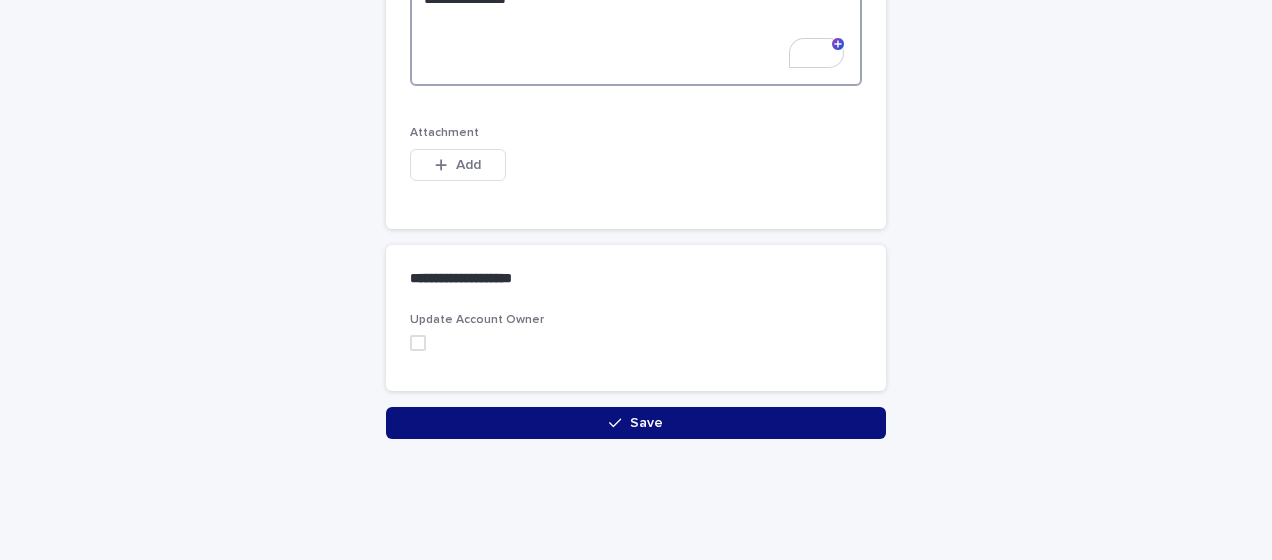 scroll, scrollTop: 1237, scrollLeft: 0, axis: vertical 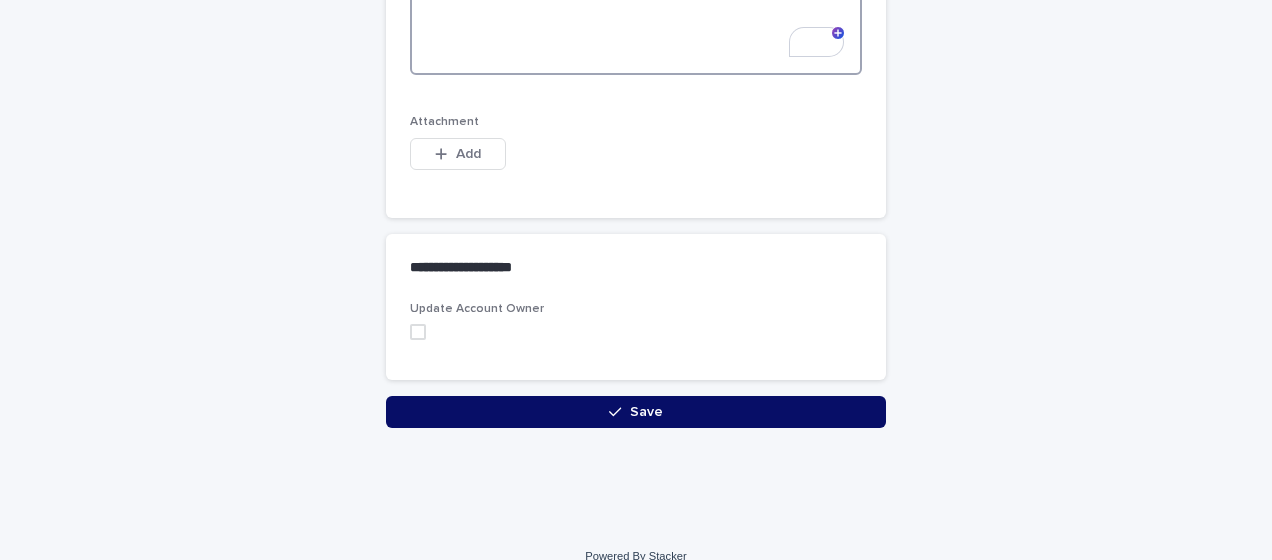 type on "**********" 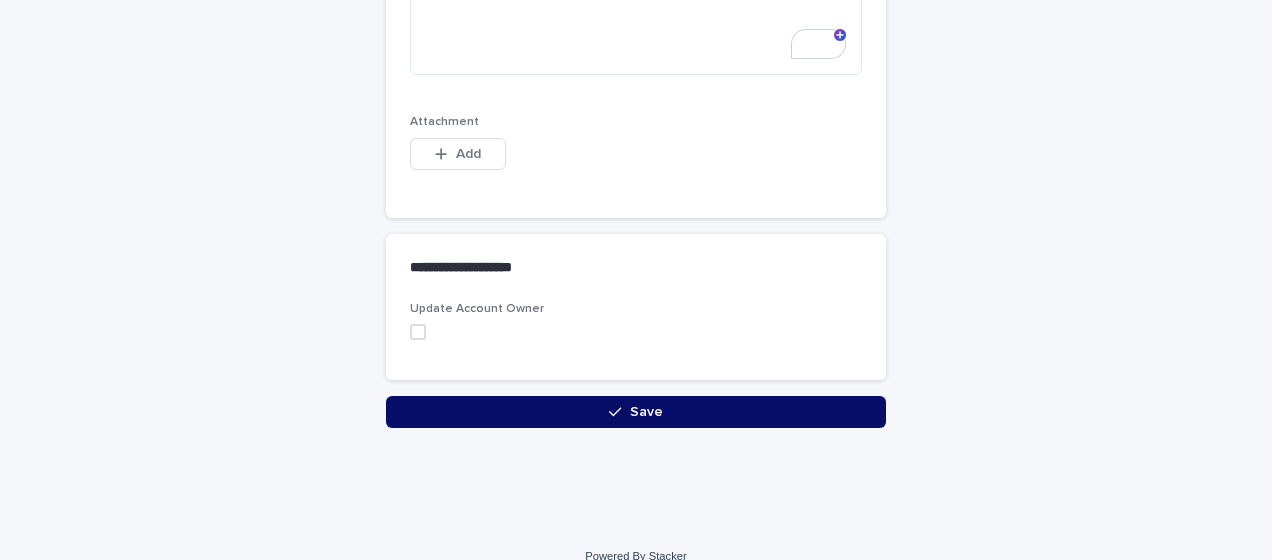 click on "Save" at bounding box center (636, 412) 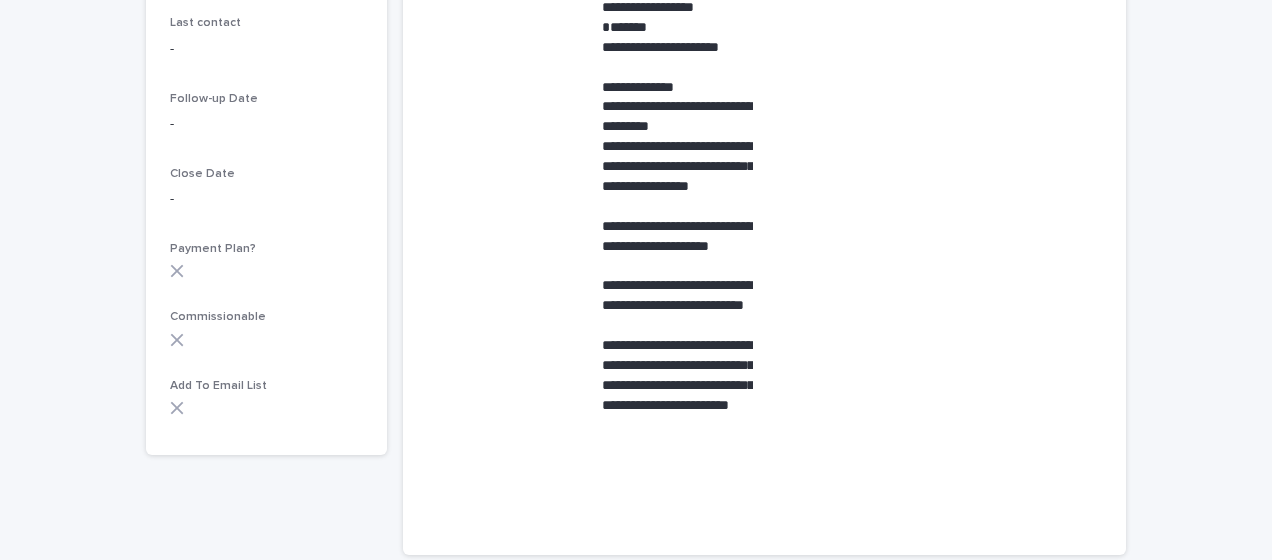 scroll, scrollTop: 0, scrollLeft: 0, axis: both 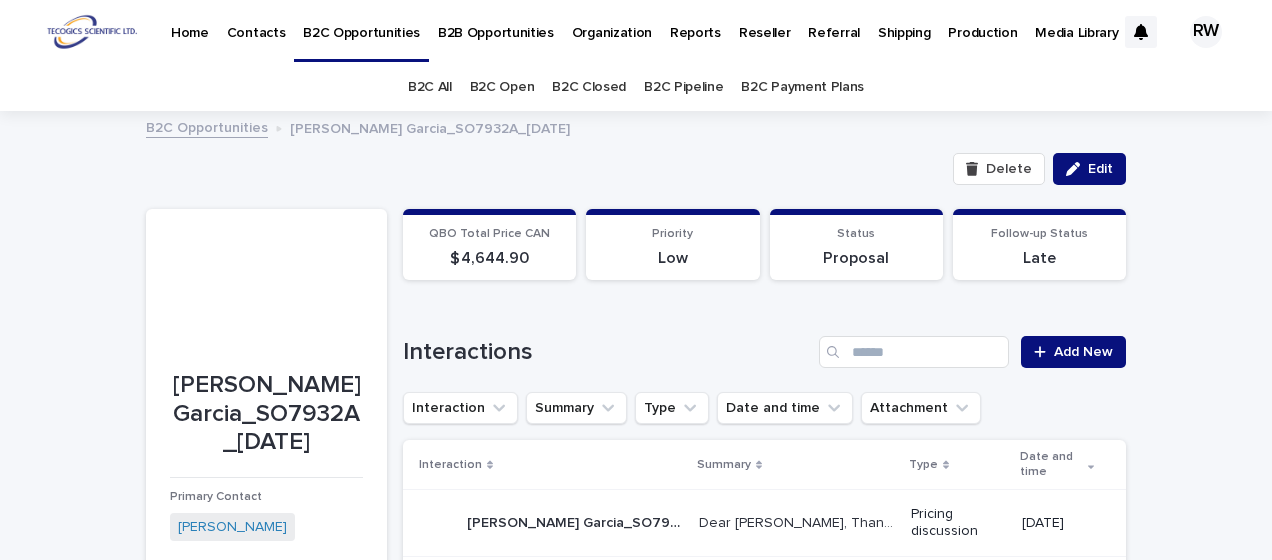 click on "B2C Open" at bounding box center (502, 87) 